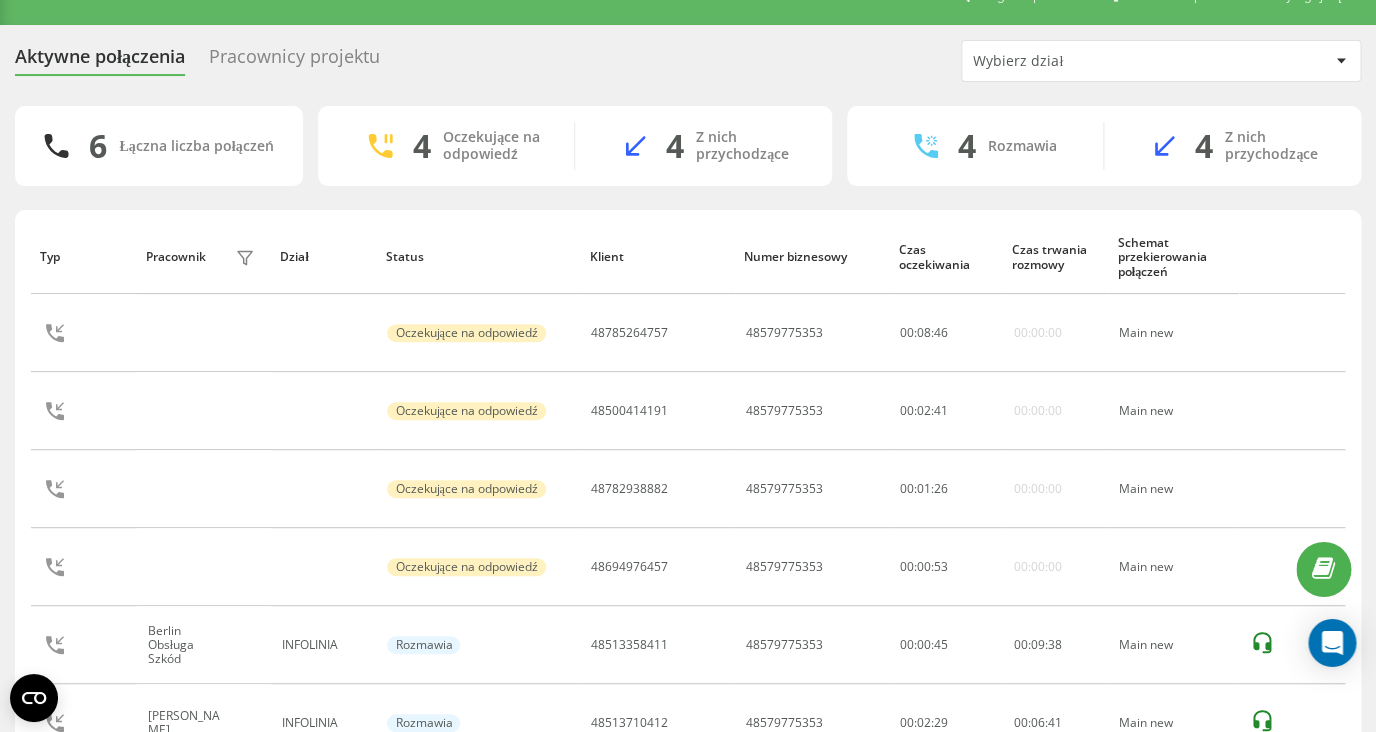 scroll, scrollTop: 140, scrollLeft: 0, axis: vertical 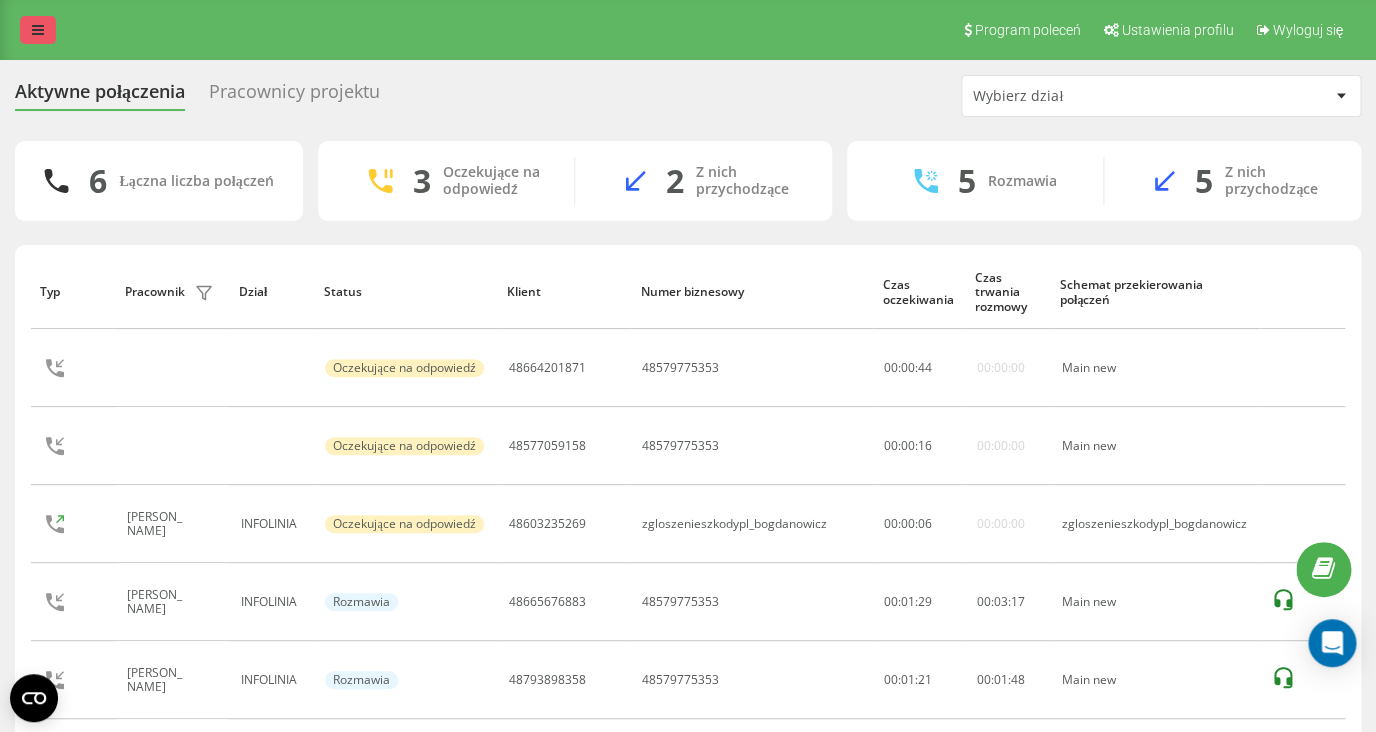click at bounding box center (38, 30) 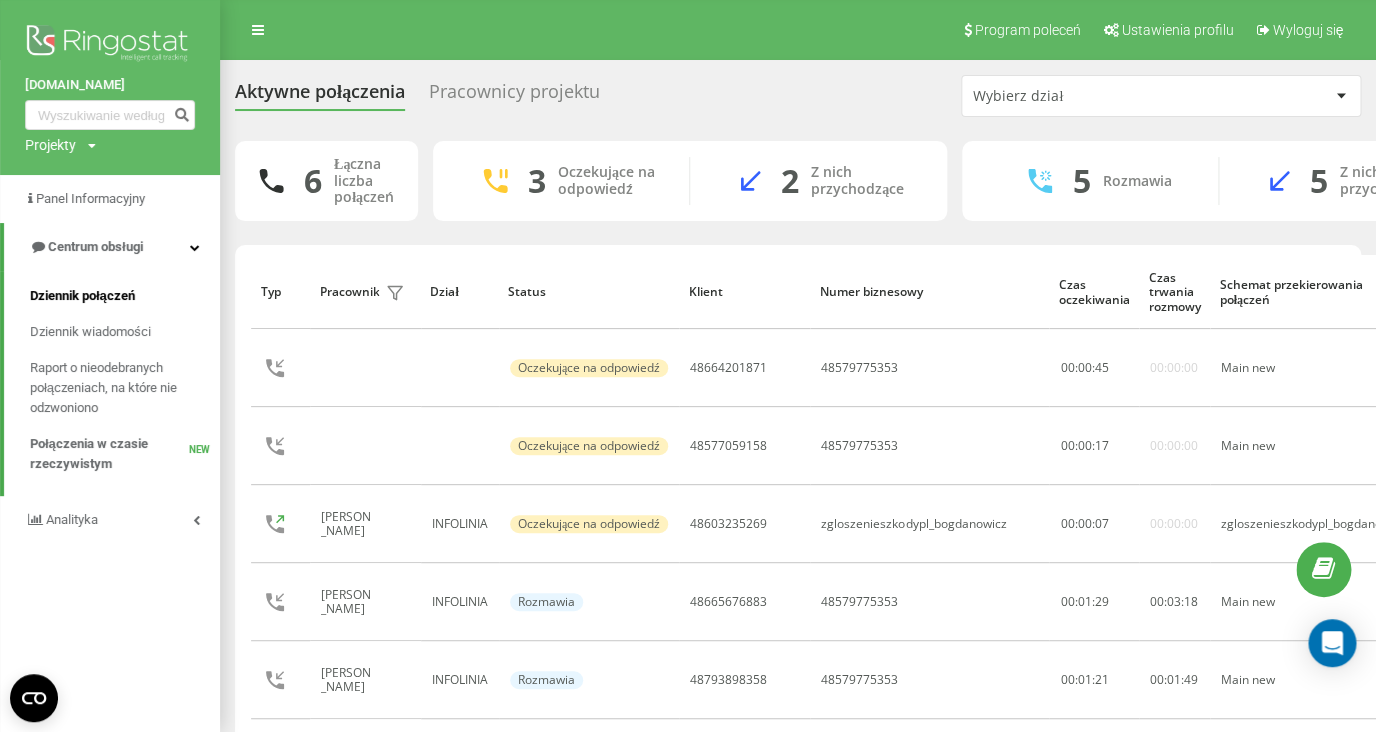 click on "Dziennik połączeń" at bounding box center (82, 296) 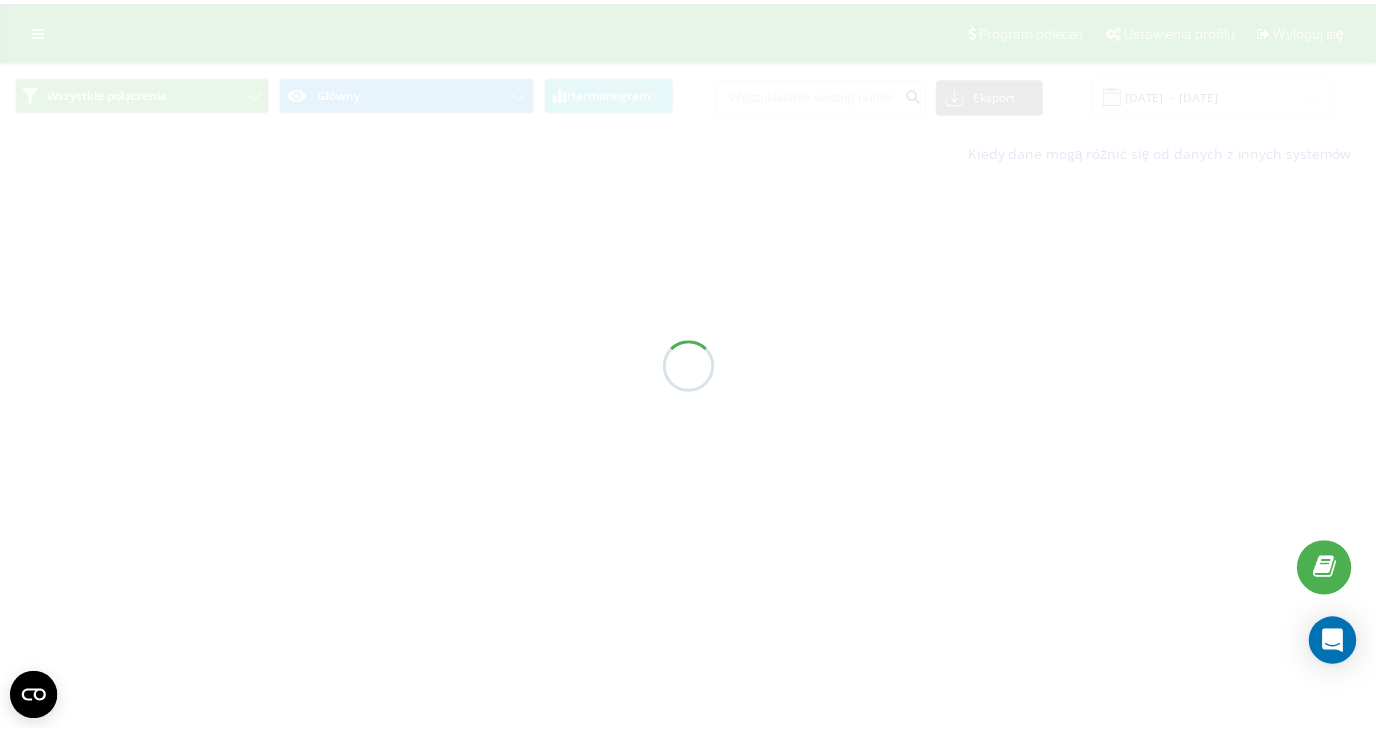 scroll, scrollTop: 0, scrollLeft: 0, axis: both 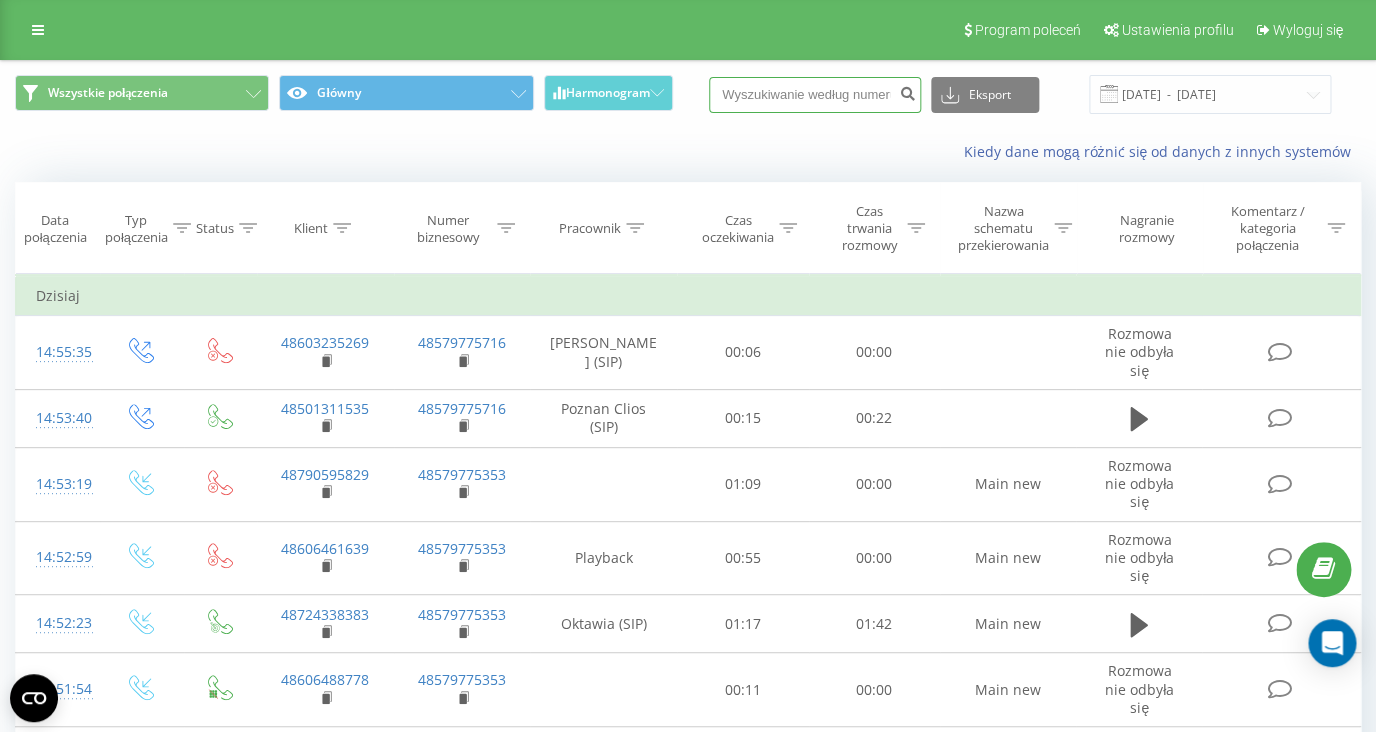 click at bounding box center [815, 95] 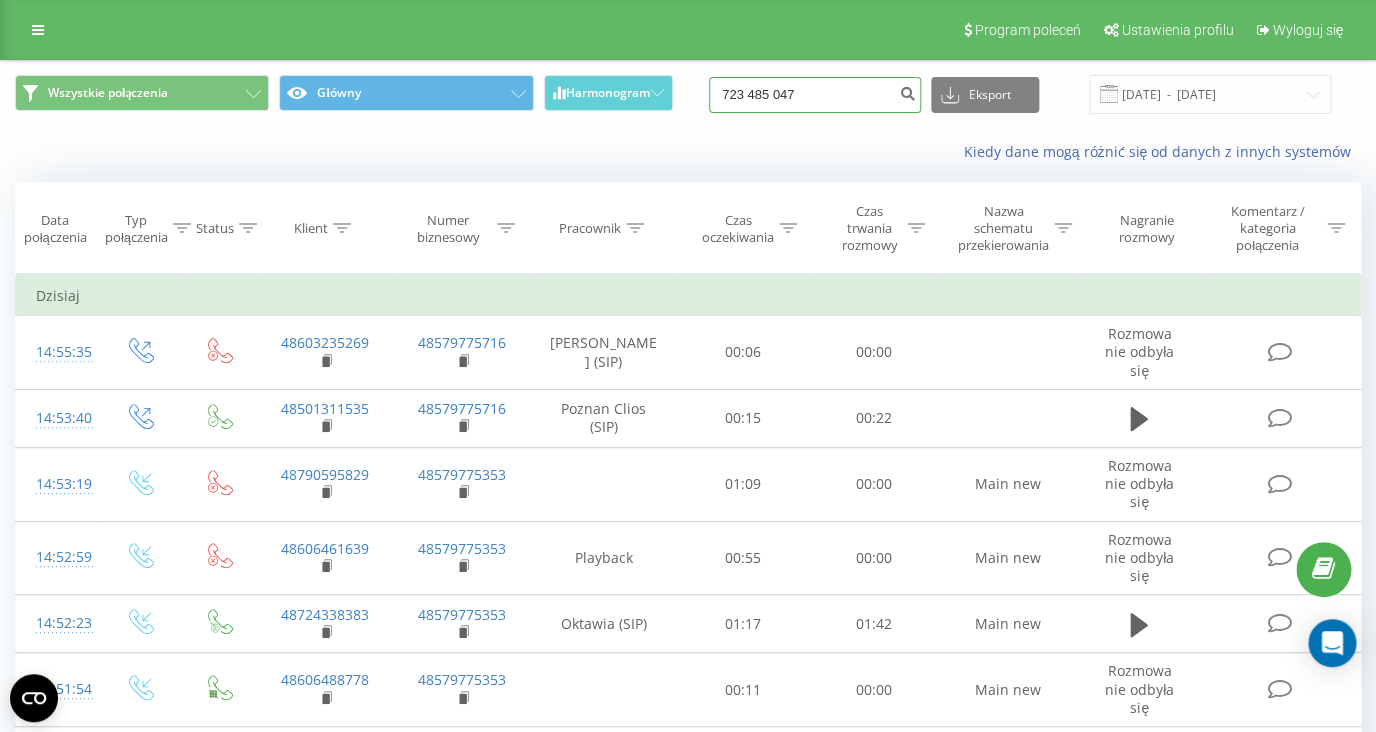 type on "723 485 047" 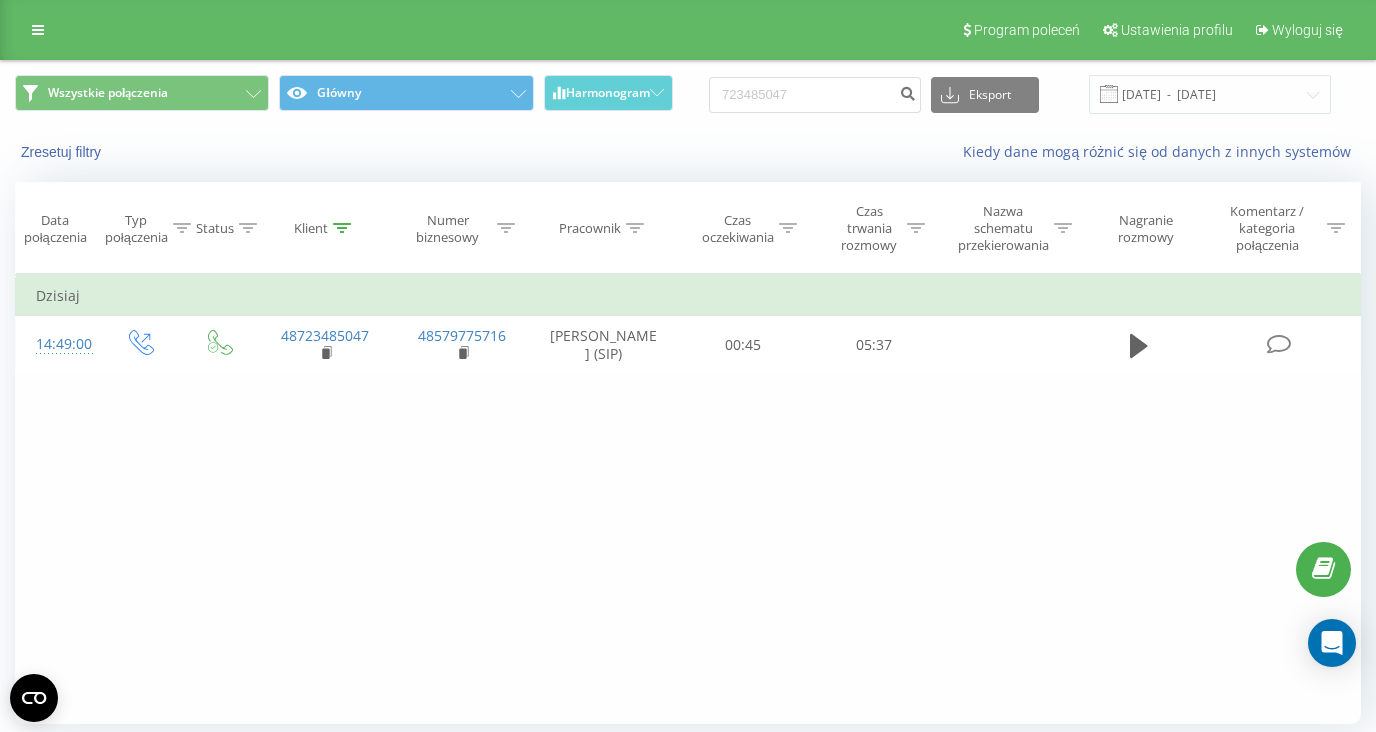 scroll, scrollTop: 0, scrollLeft: 0, axis: both 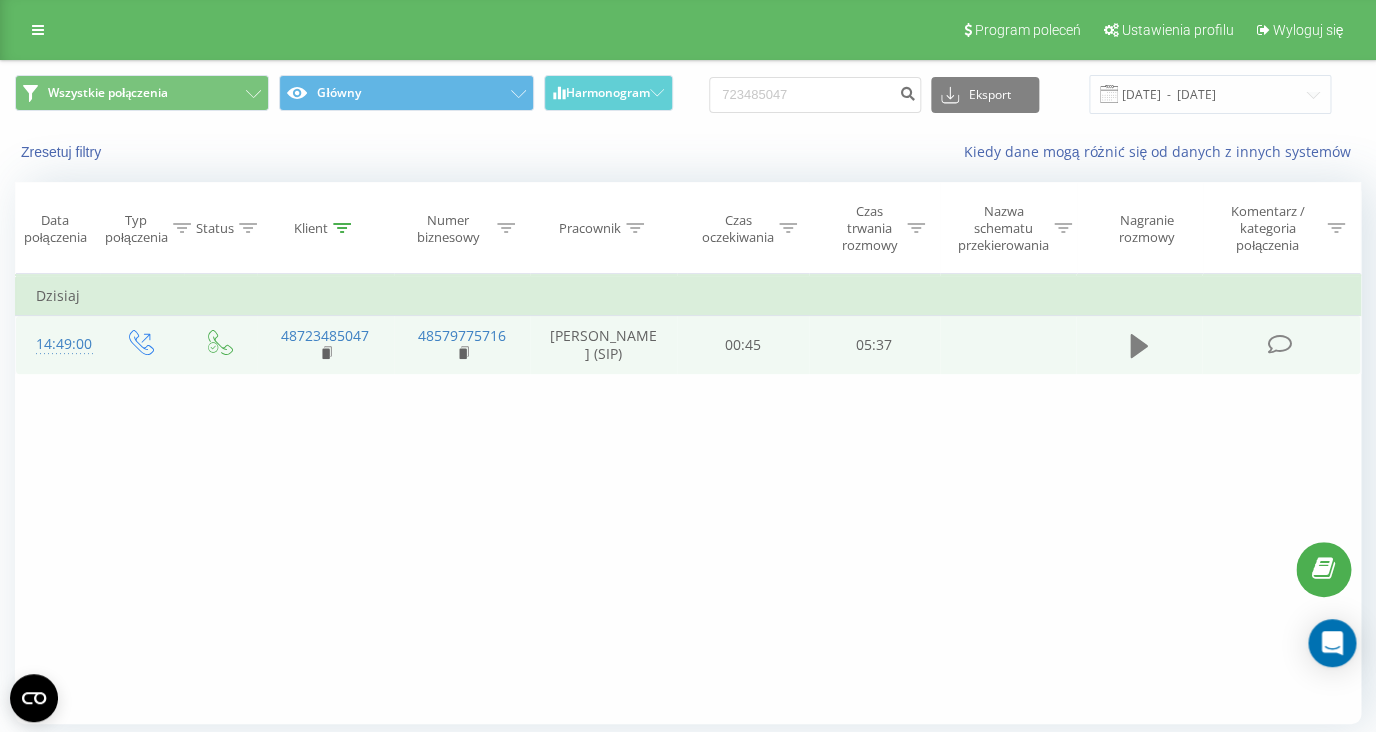 click 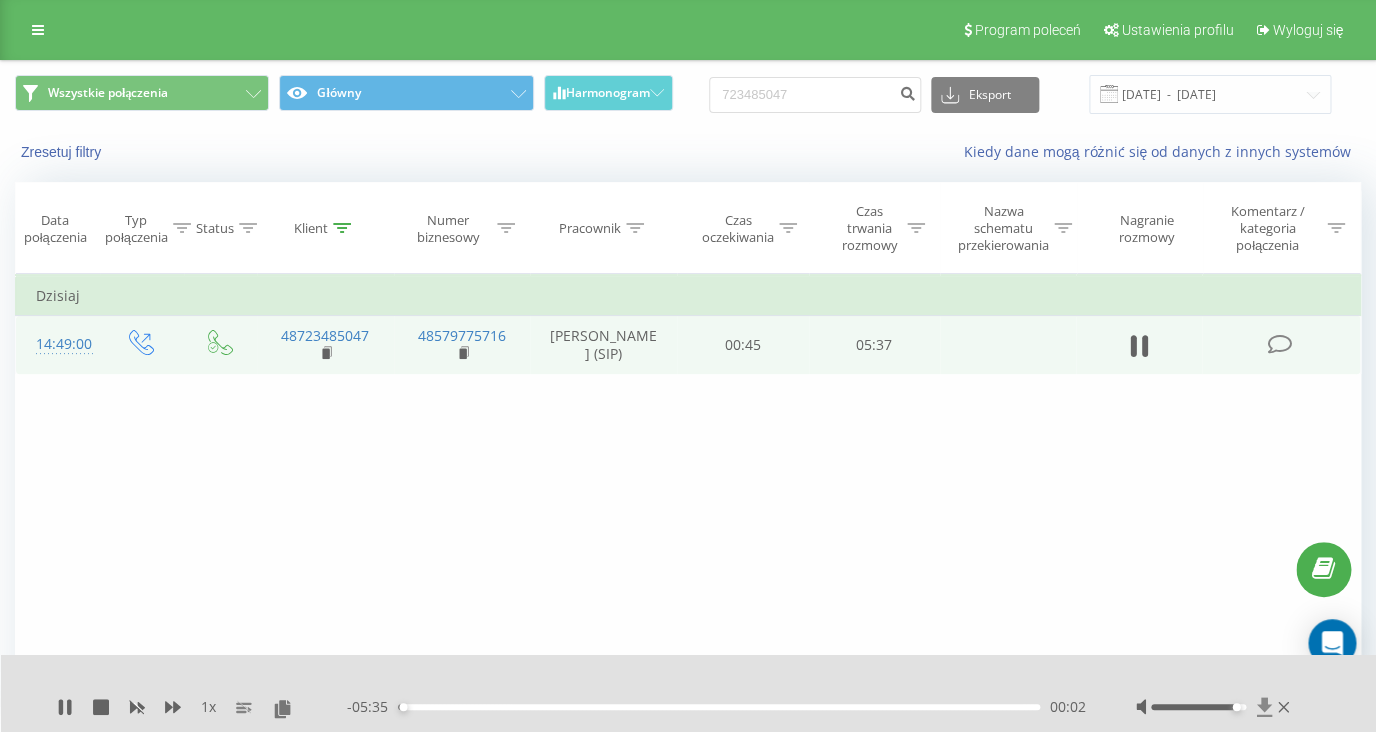 drag, startPoint x: 1198, startPoint y: 707, endPoint x: 1264, endPoint y: 710, distance: 66.068146 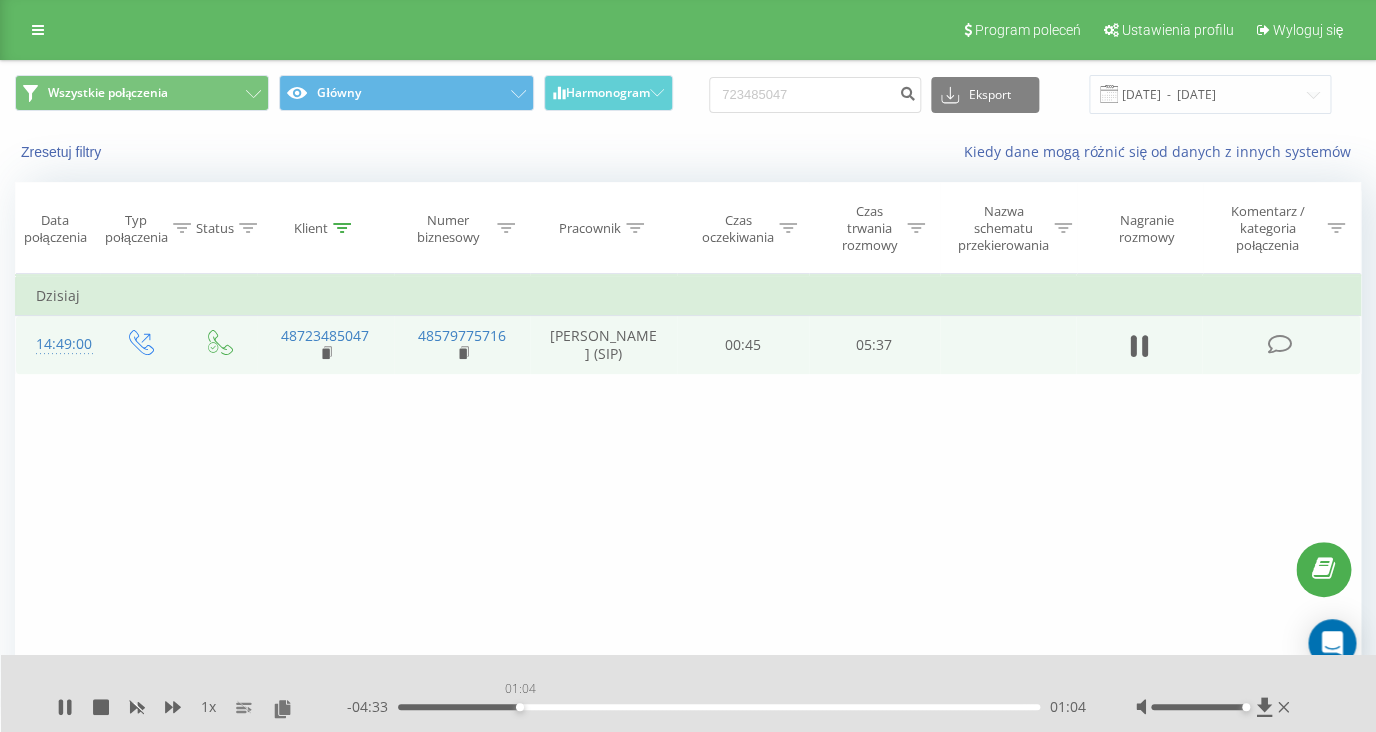 click on "01:04" at bounding box center [719, 707] 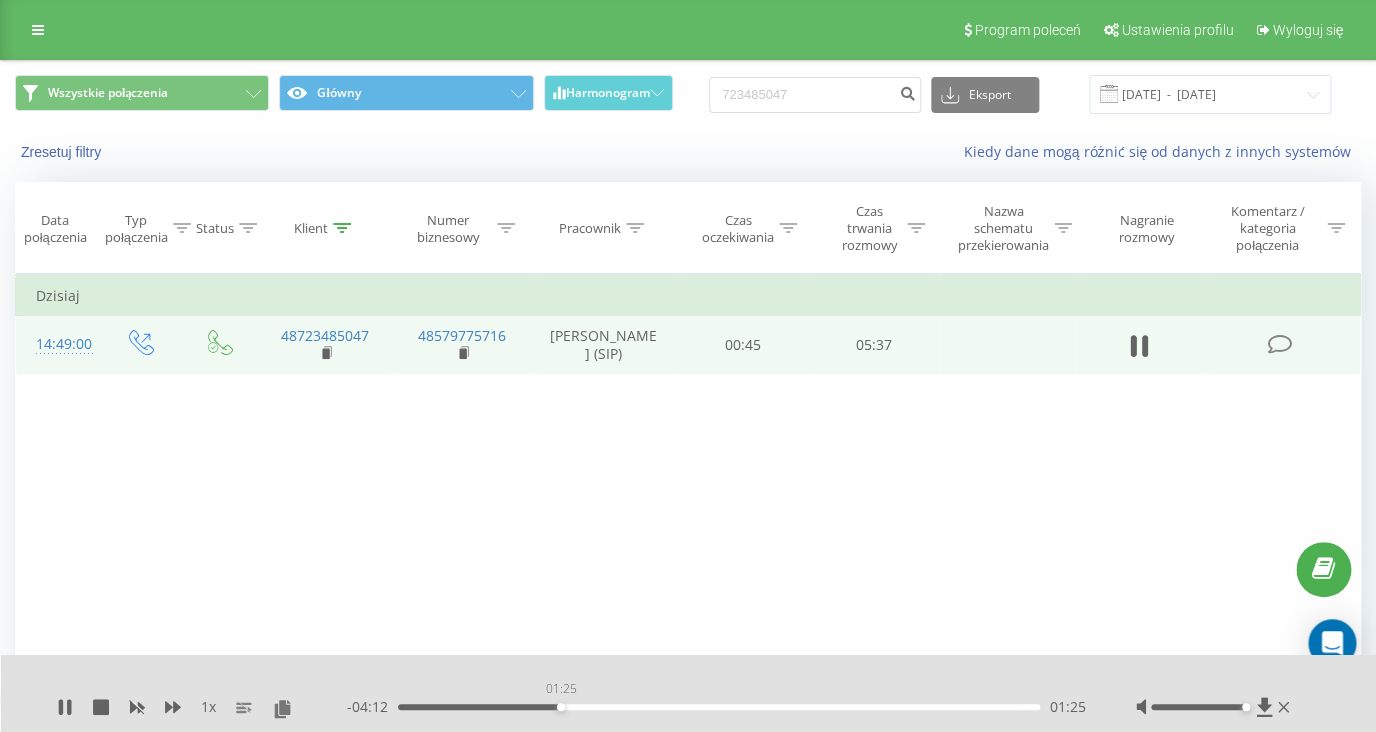 click on "01:25" at bounding box center [719, 707] 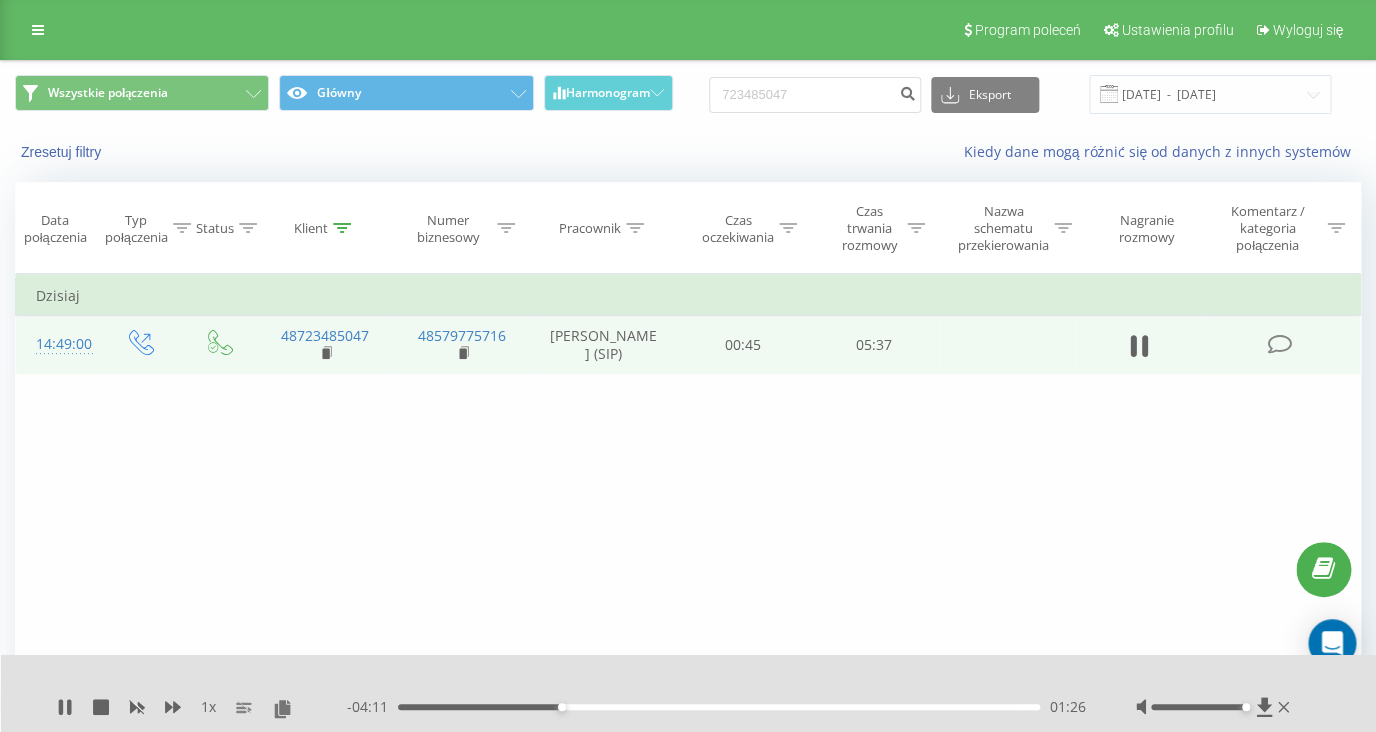click on "01:26" at bounding box center [719, 707] 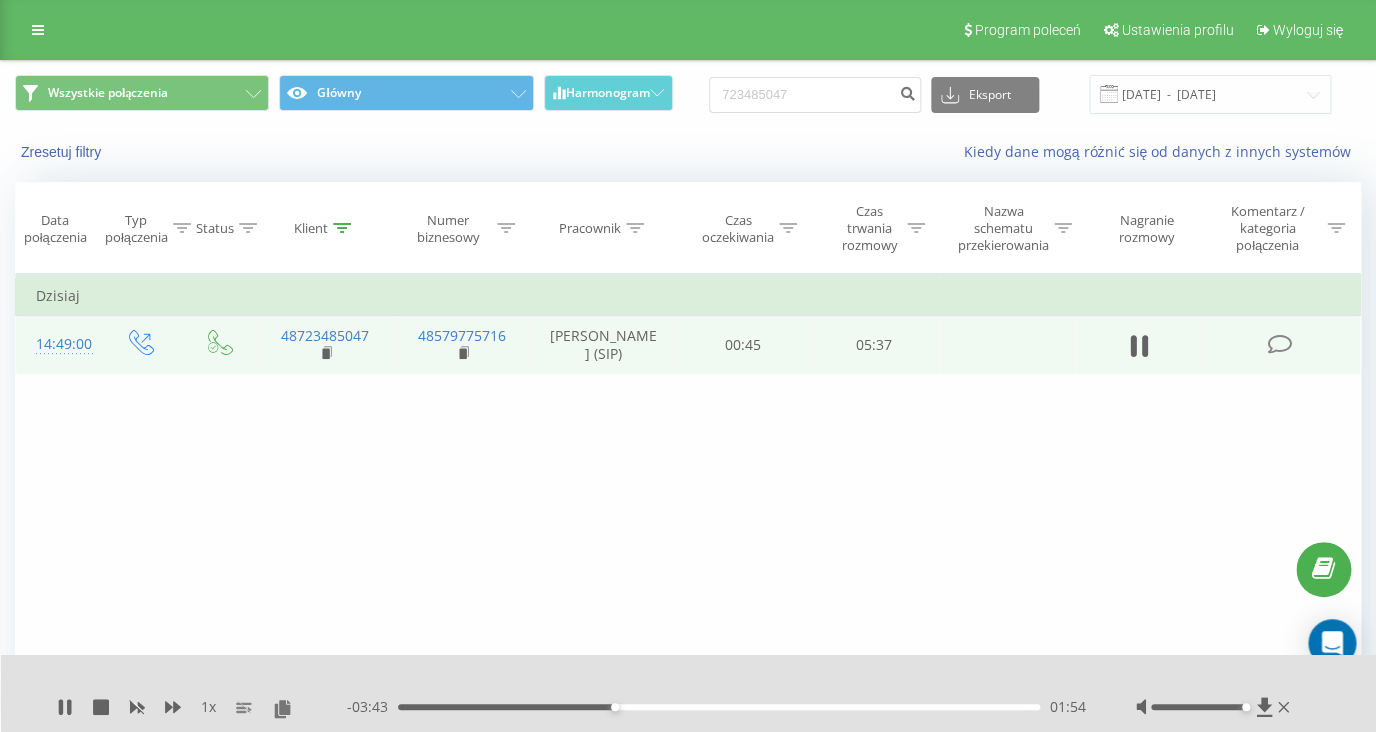 click on "01:54" at bounding box center [719, 707] 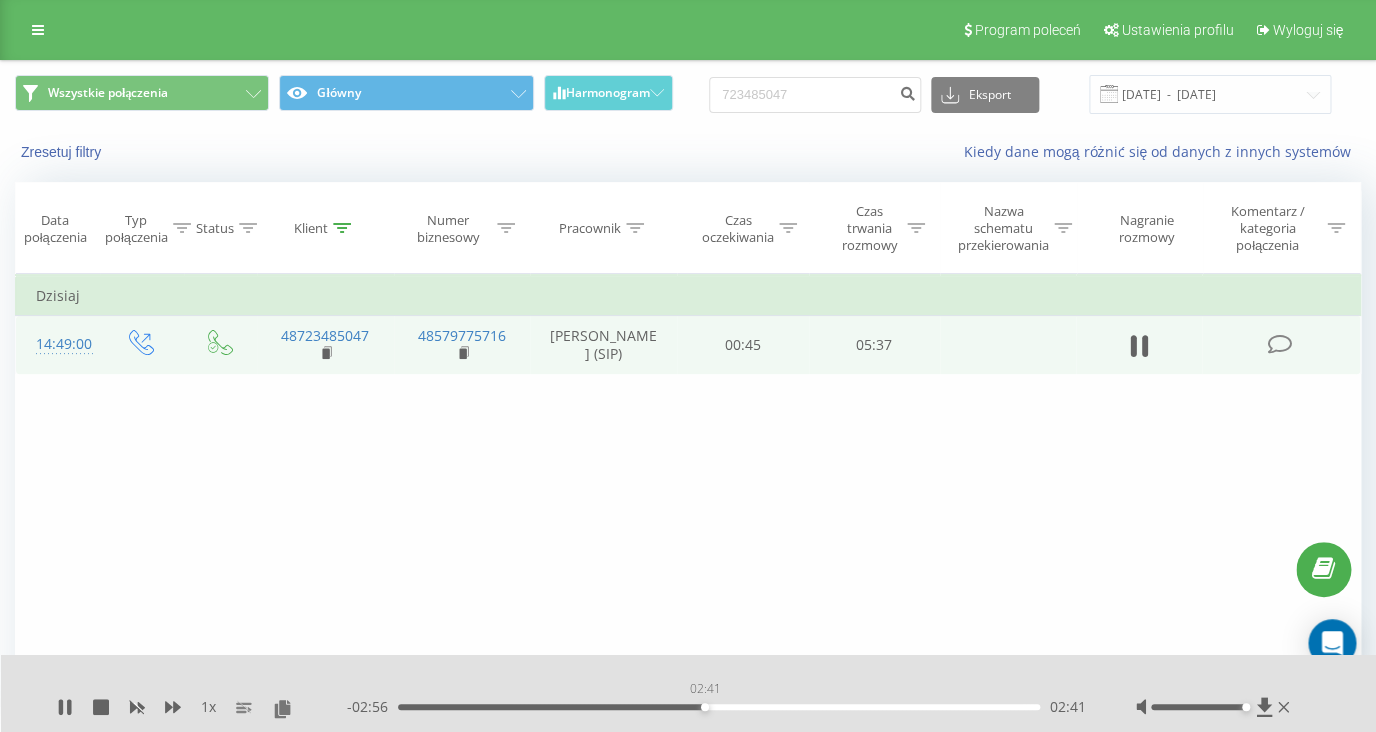 click on "02:41" at bounding box center [719, 707] 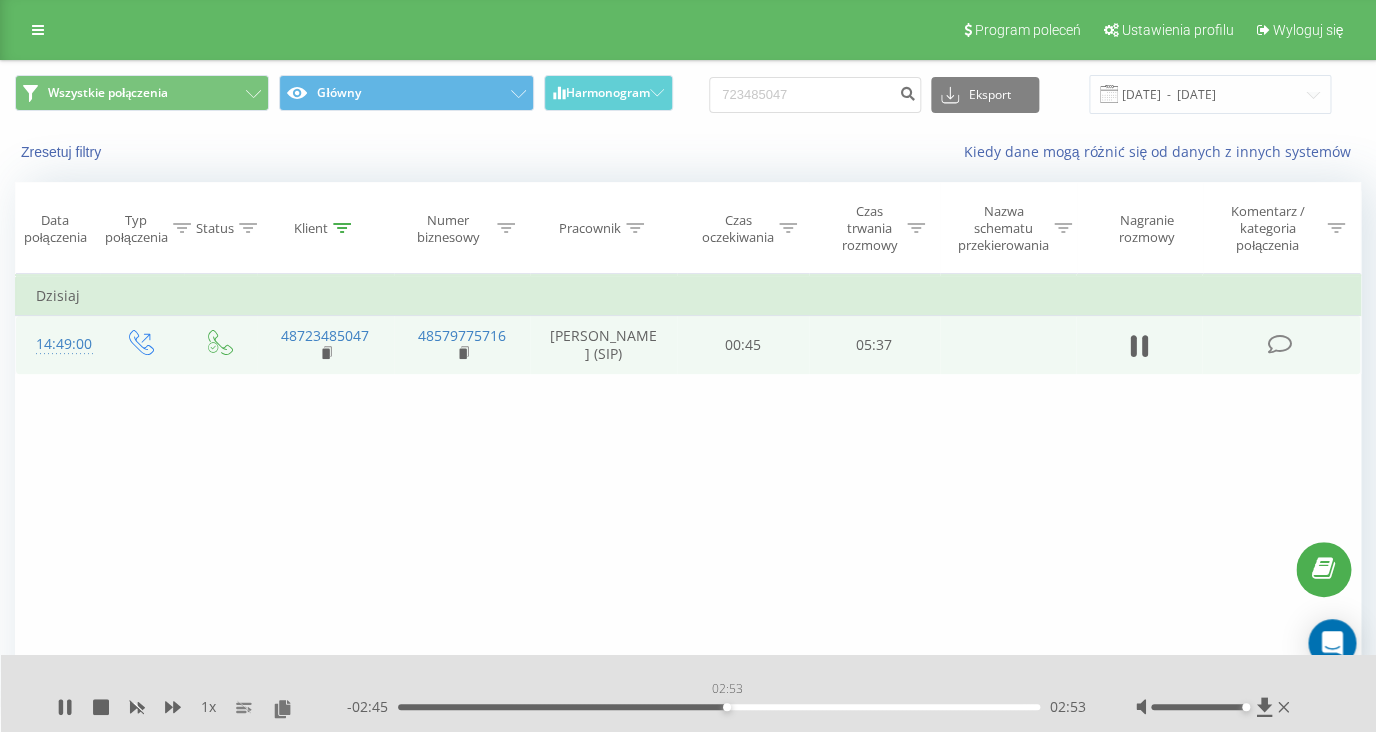 click on "02:53" at bounding box center [719, 707] 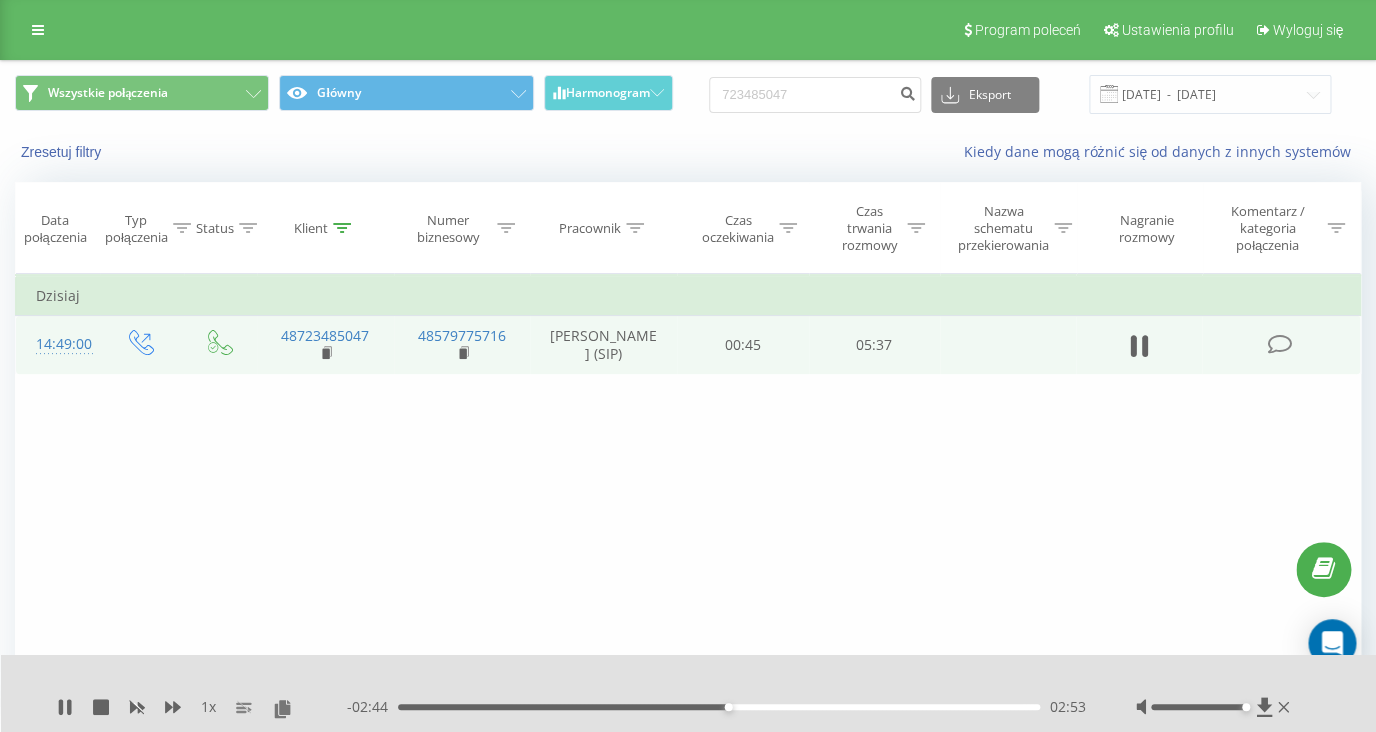 click on "02:53" at bounding box center (719, 707) 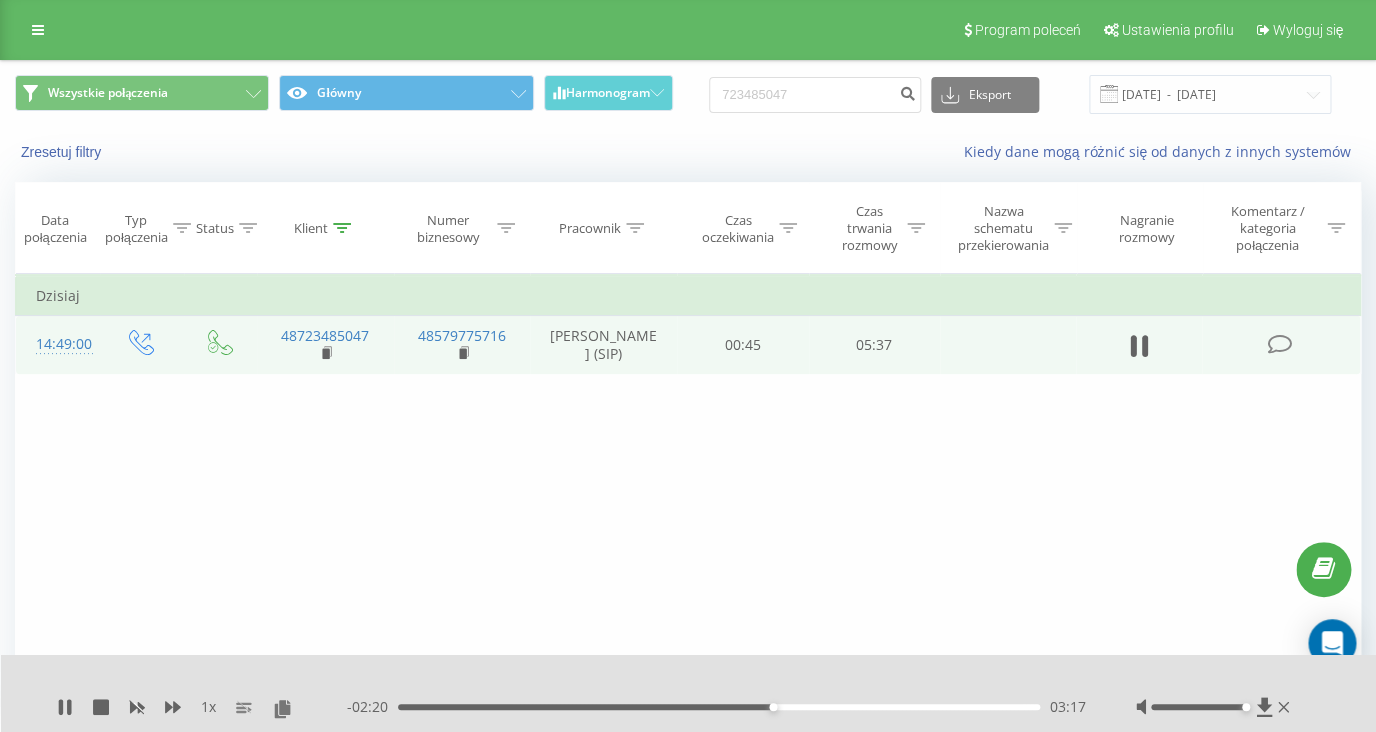 click on "03:17" at bounding box center (719, 707) 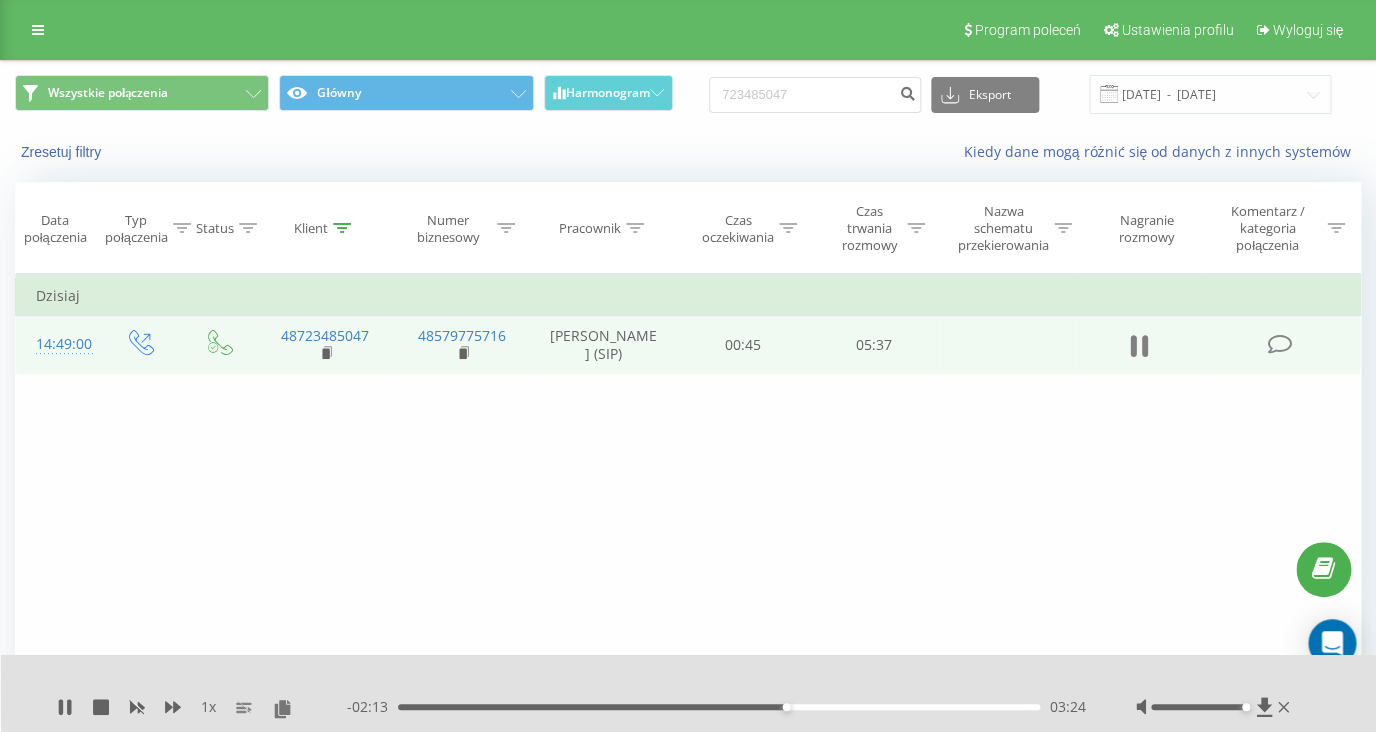 click 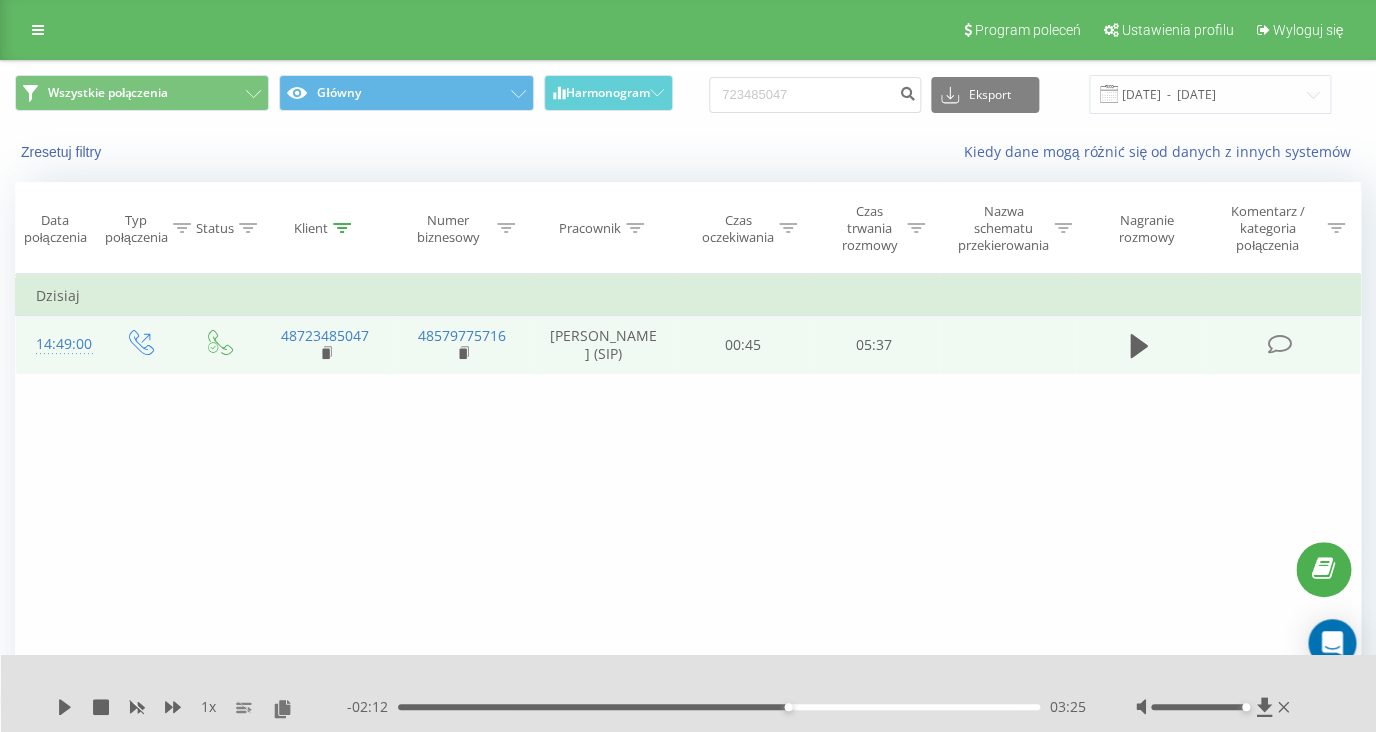 click on "Program poleceń Ustawienia profilu Wyloguj się" at bounding box center [688, 30] 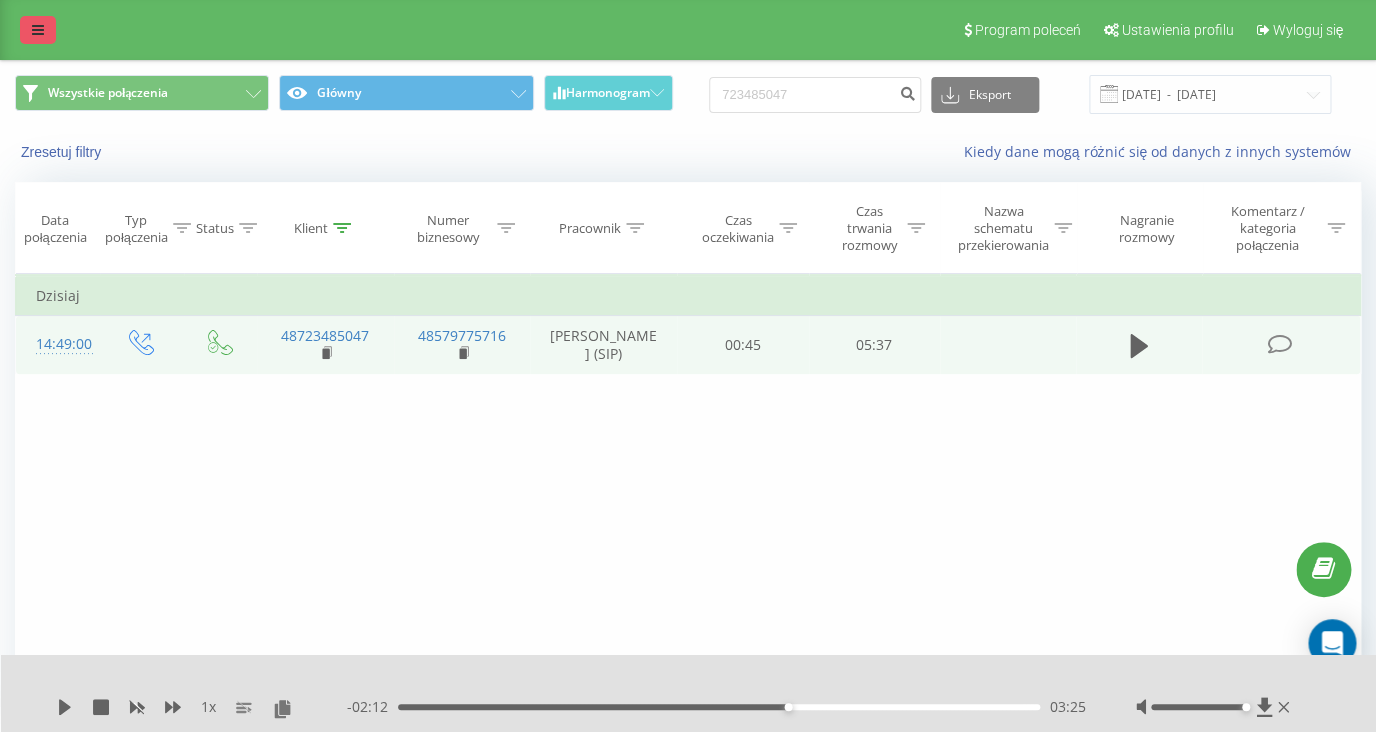 click at bounding box center (38, 30) 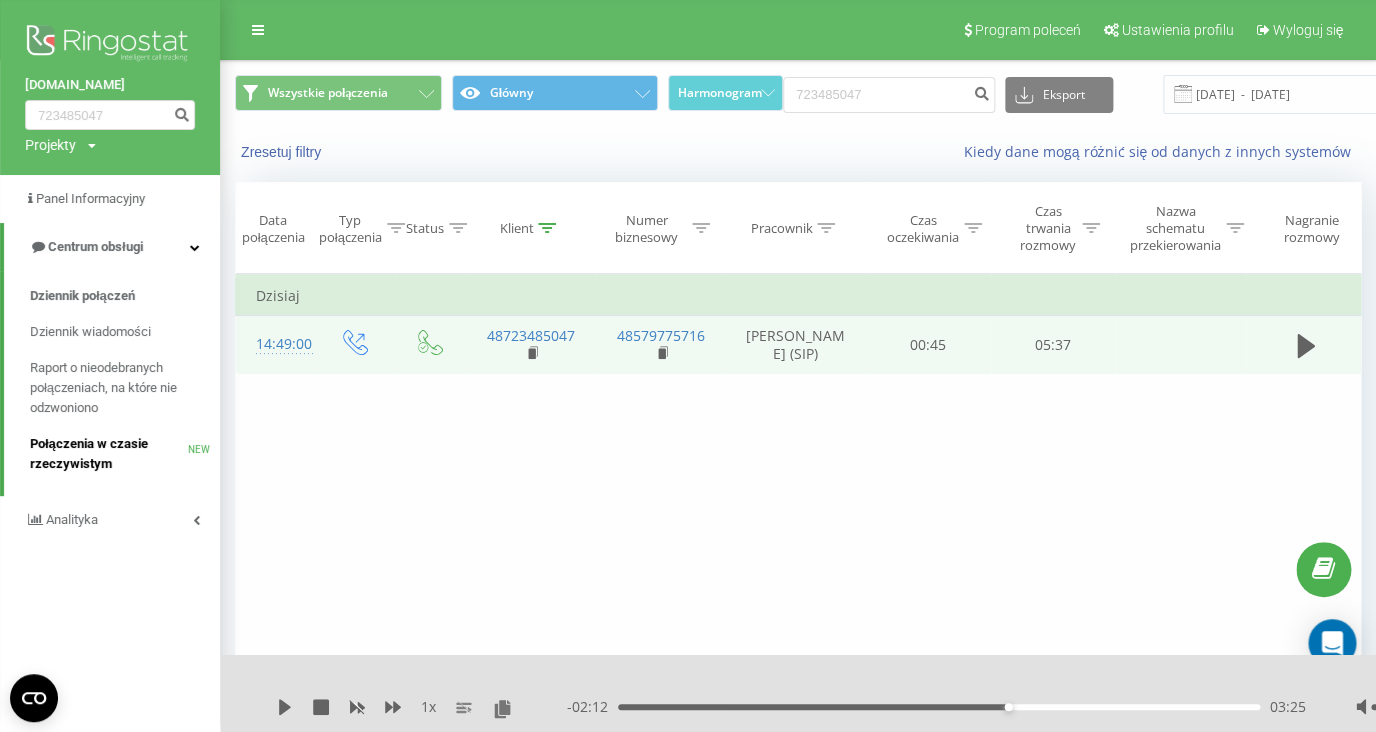 click on "Połączenia w czasie rzeczywistym" at bounding box center [109, 454] 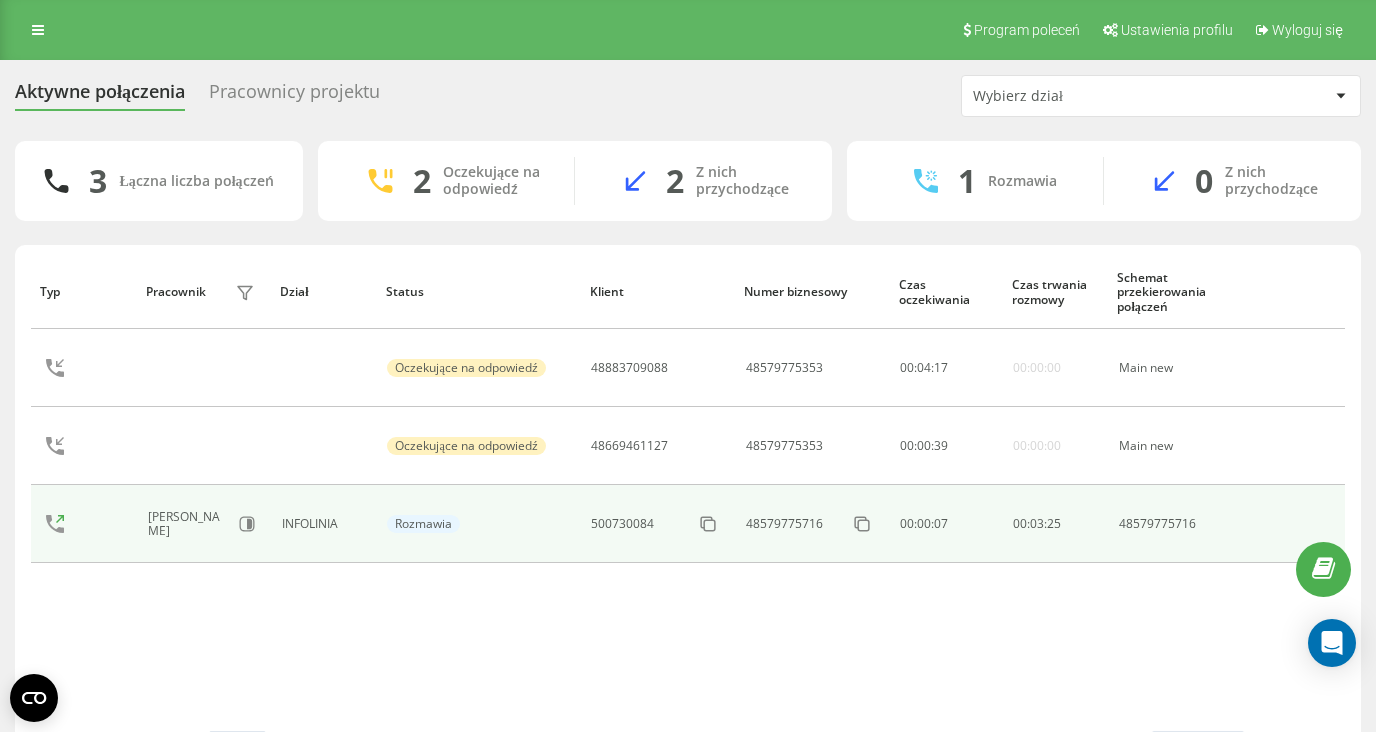 scroll, scrollTop: 0, scrollLeft: 0, axis: both 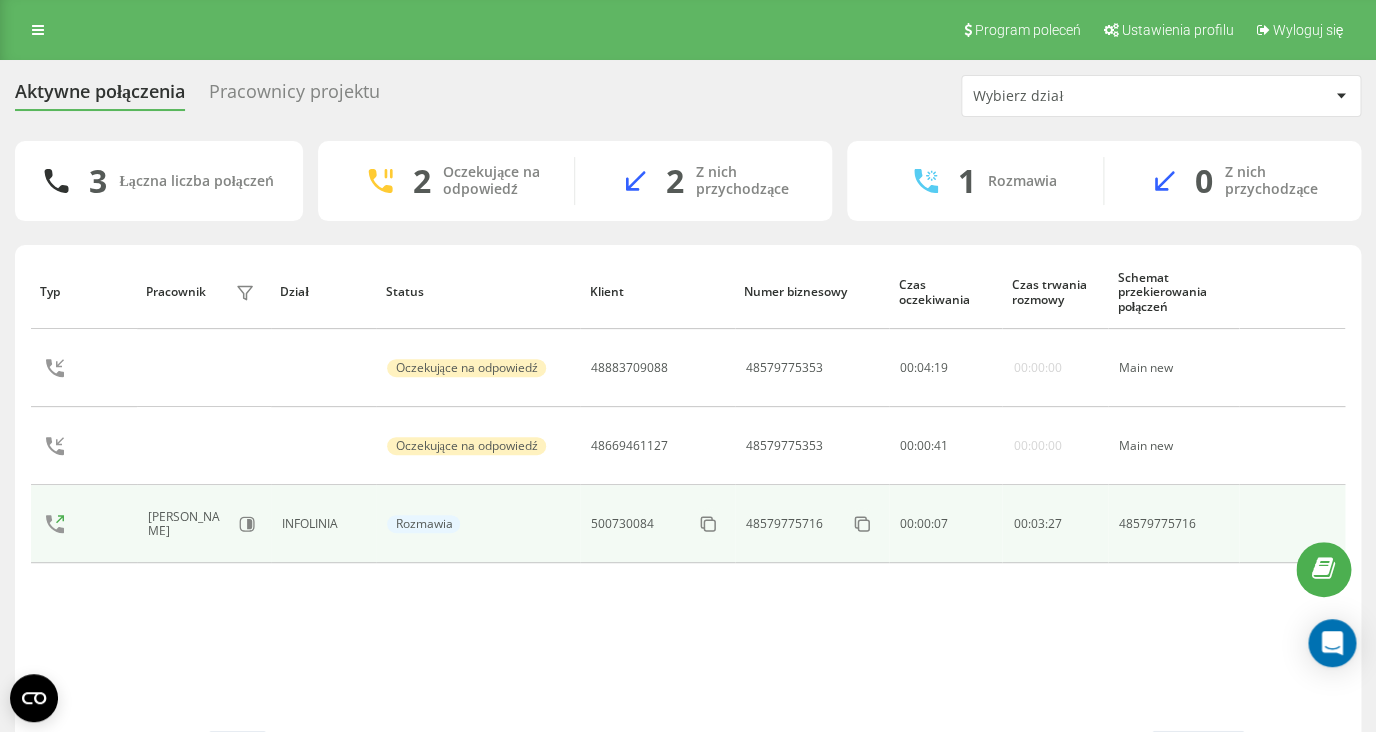 click at bounding box center [1292, 524] 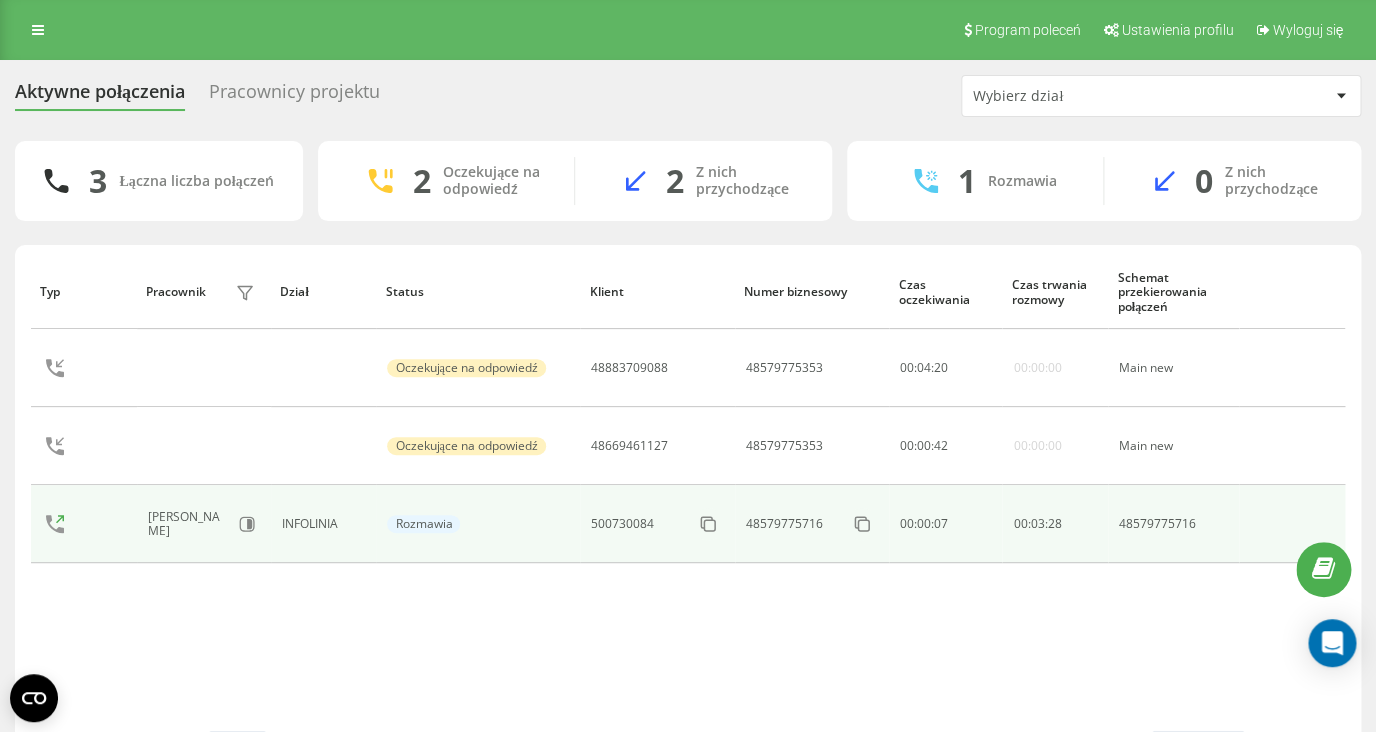 click at bounding box center (1292, 524) 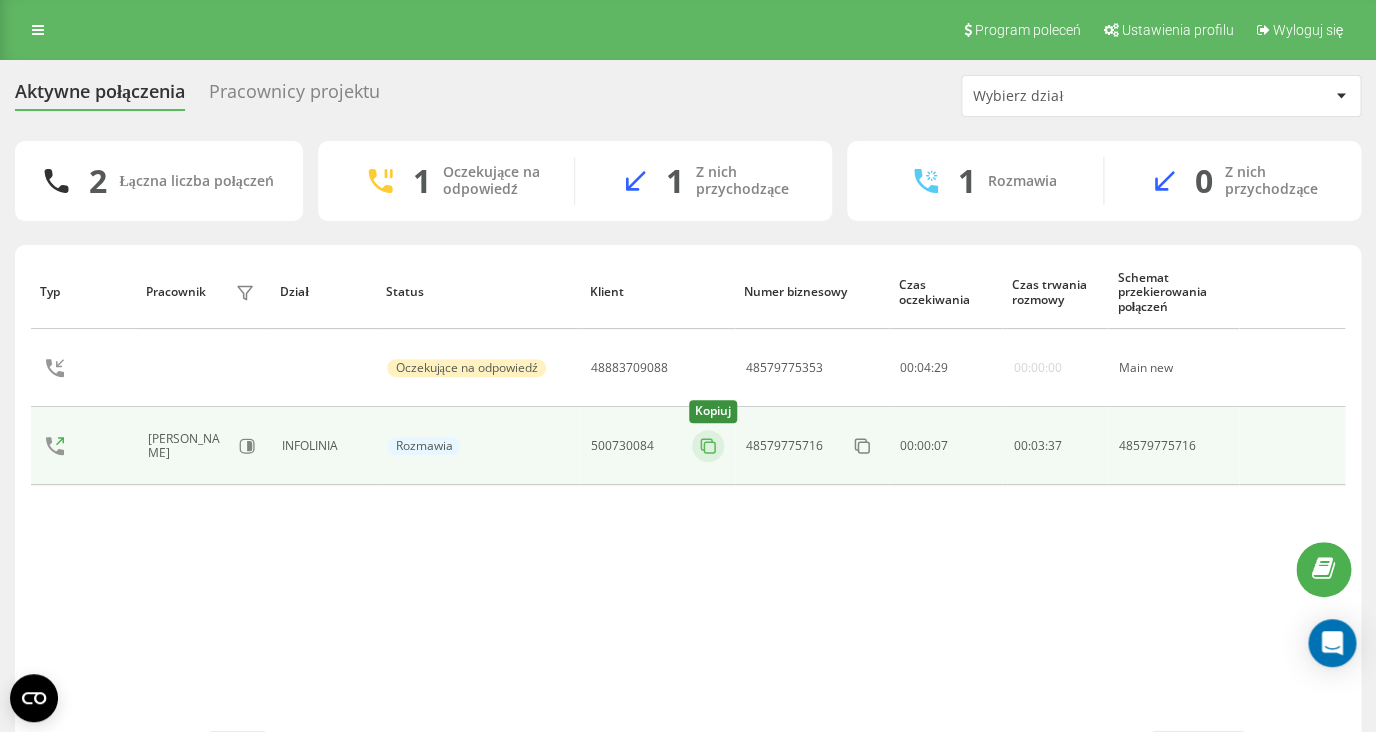 click 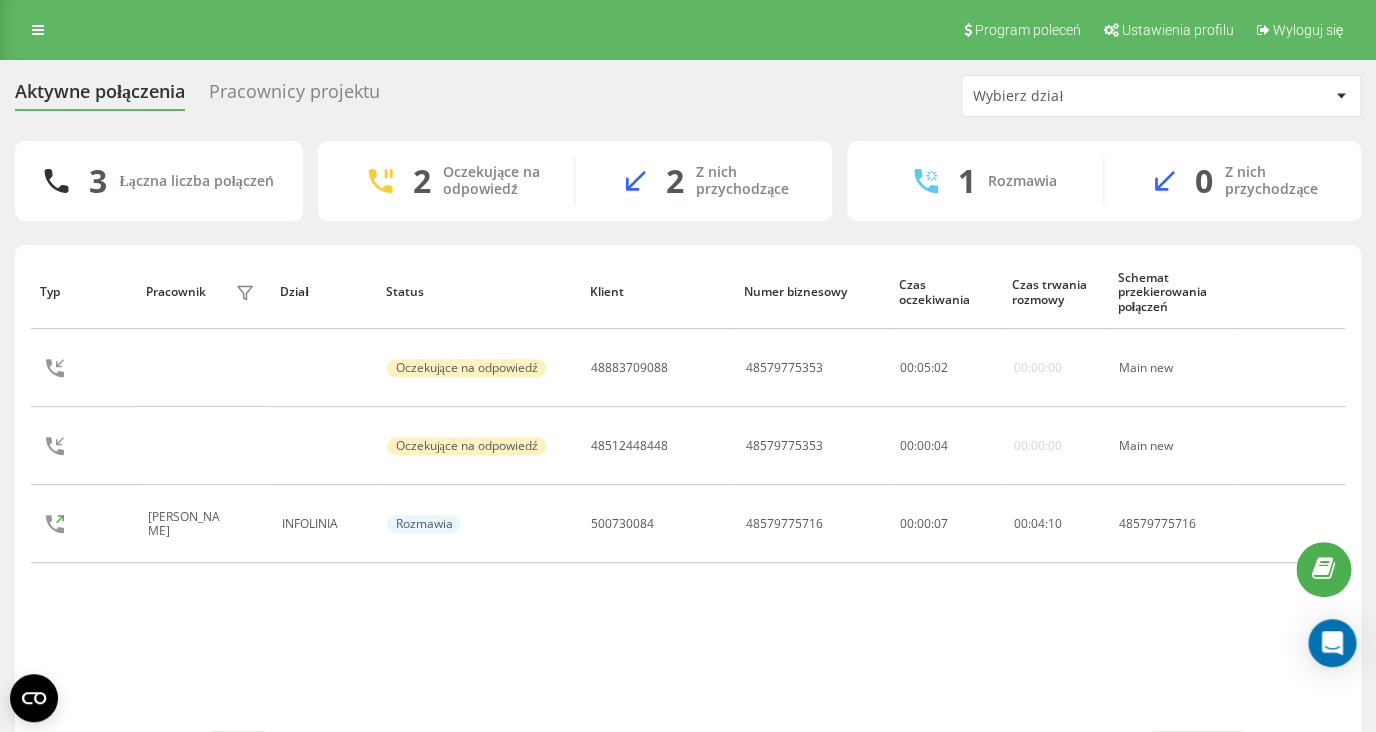 scroll, scrollTop: 2, scrollLeft: 0, axis: vertical 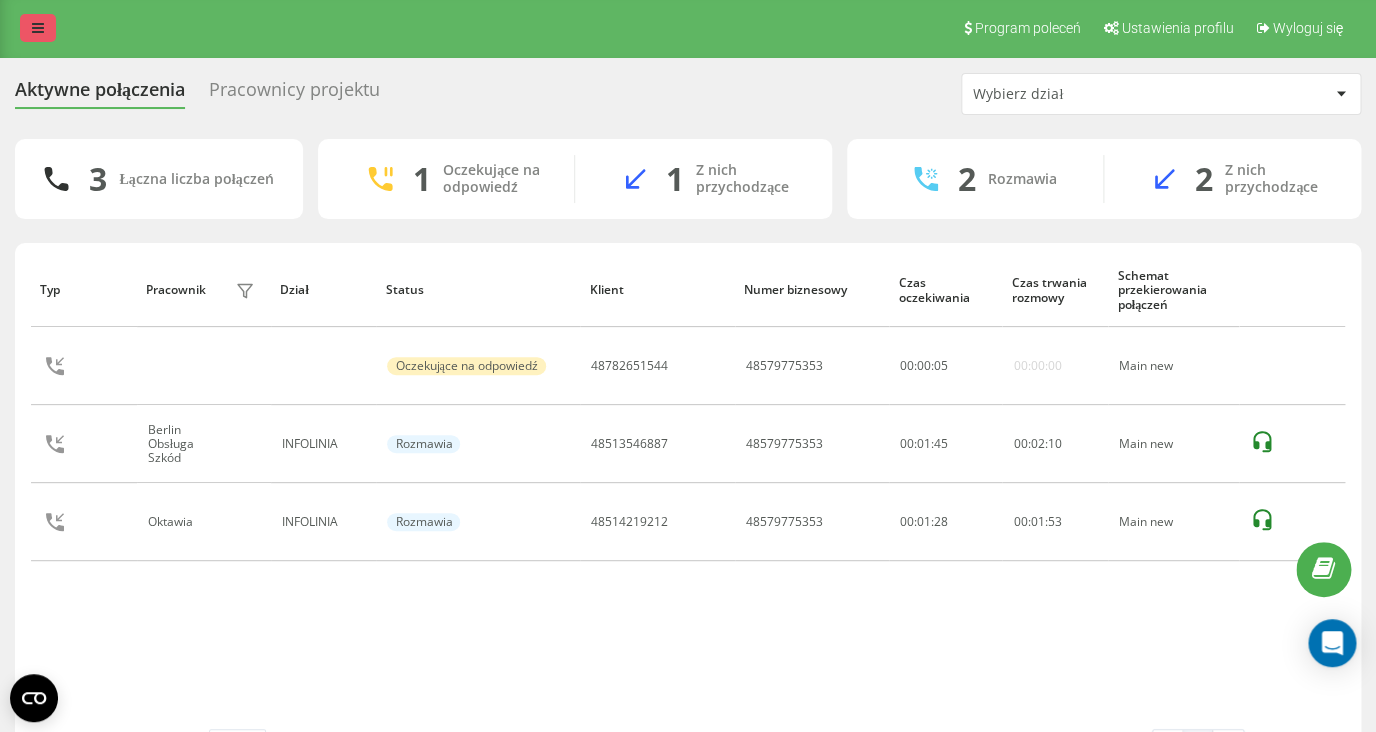click at bounding box center [38, 28] 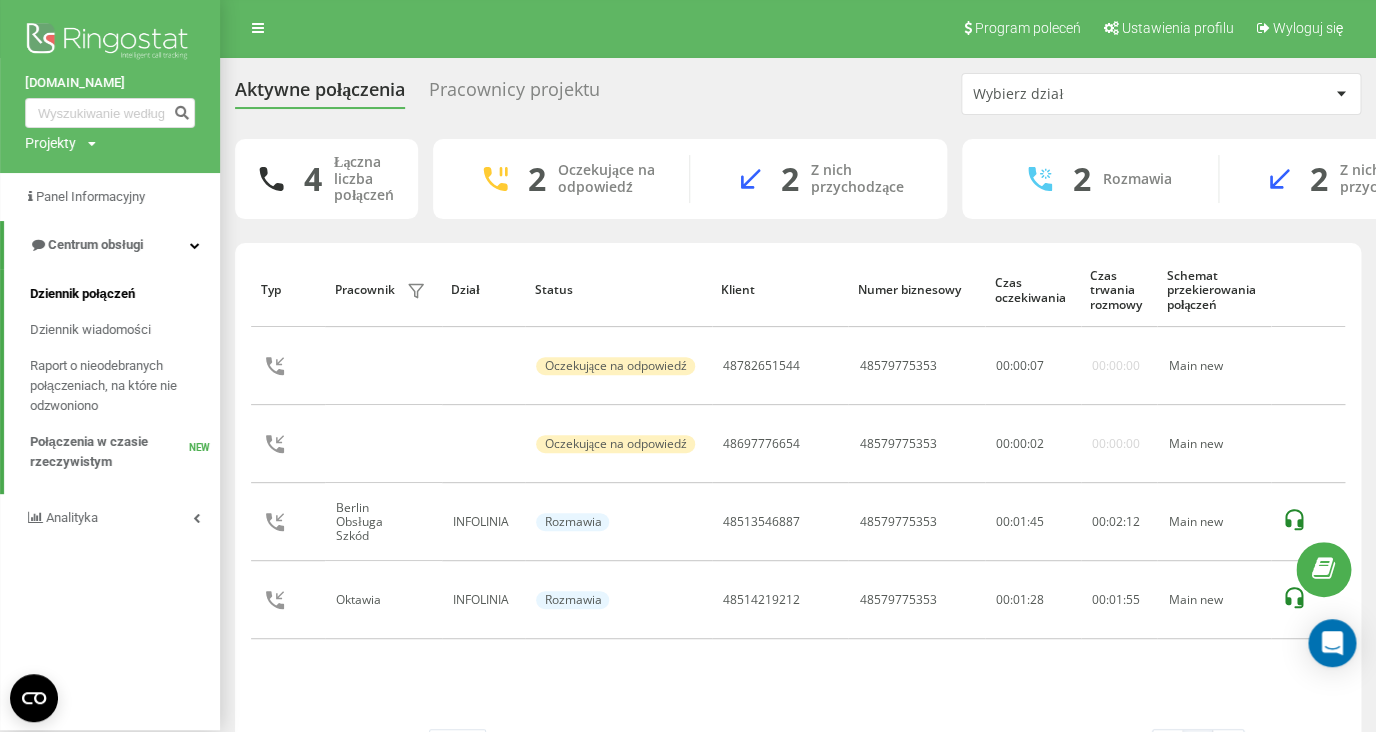 click on "Dziennik połączeń" at bounding box center (82, 294) 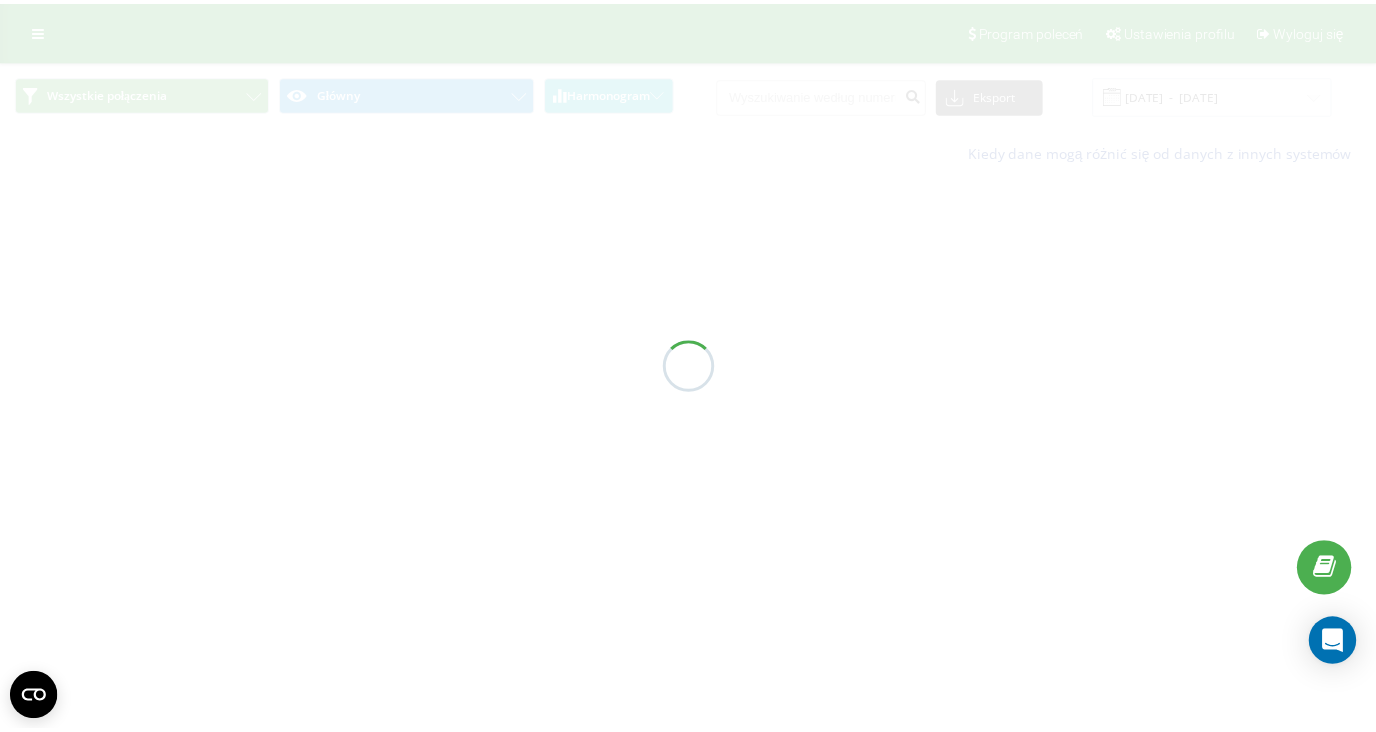 scroll, scrollTop: 0, scrollLeft: 0, axis: both 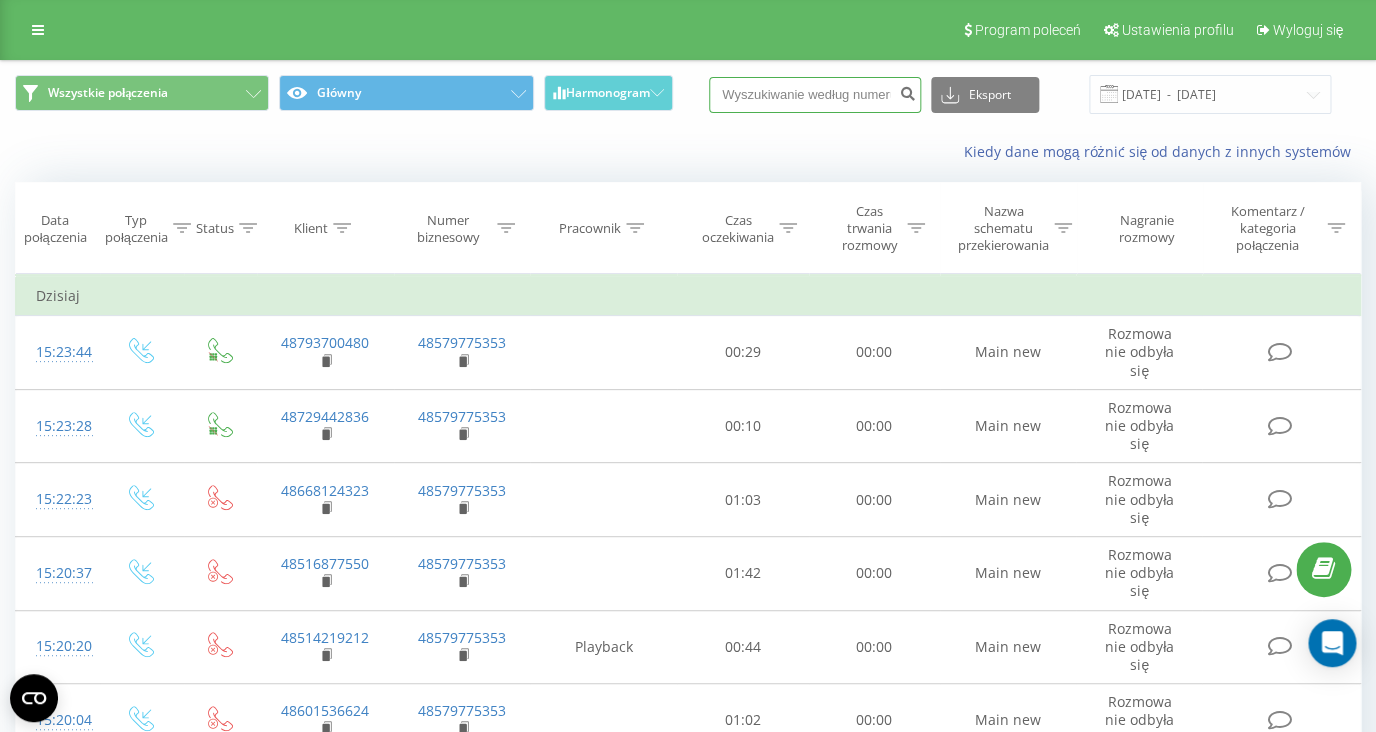 click at bounding box center [815, 95] 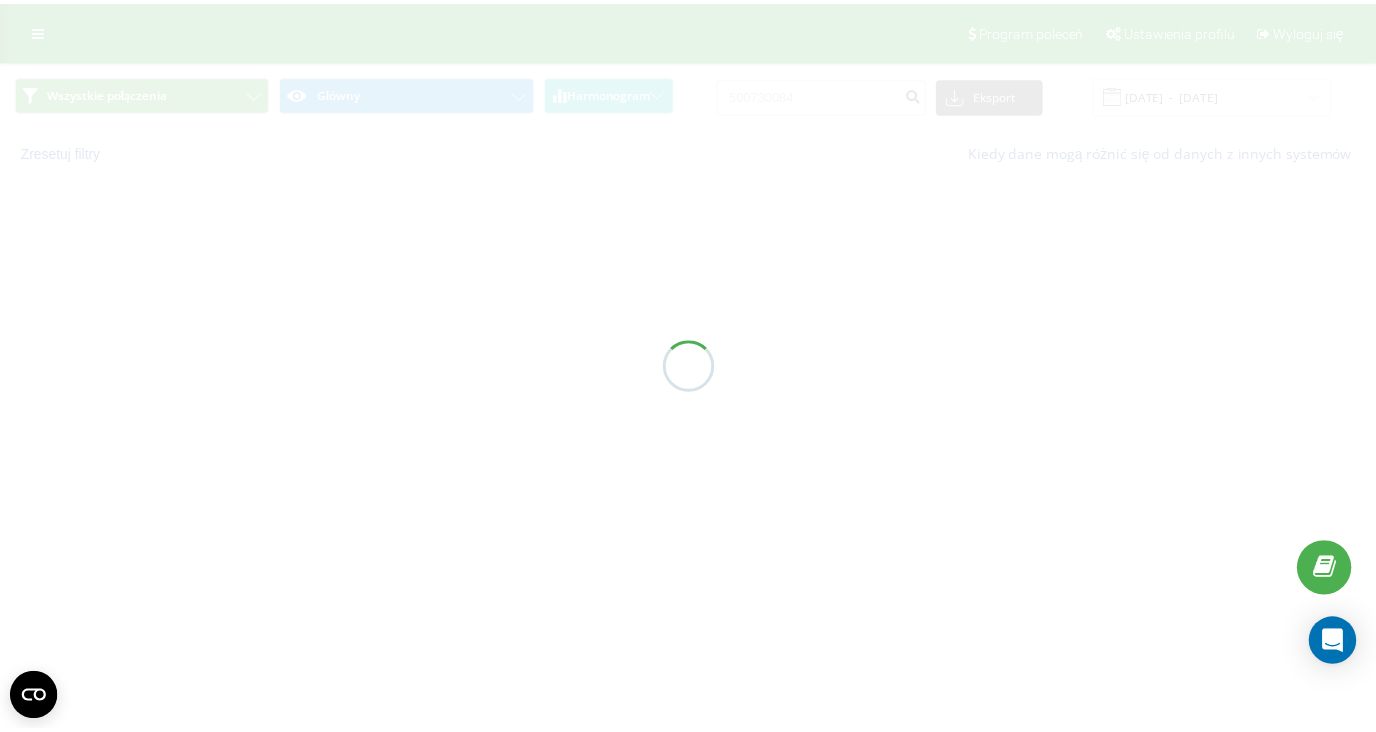 scroll, scrollTop: 0, scrollLeft: 0, axis: both 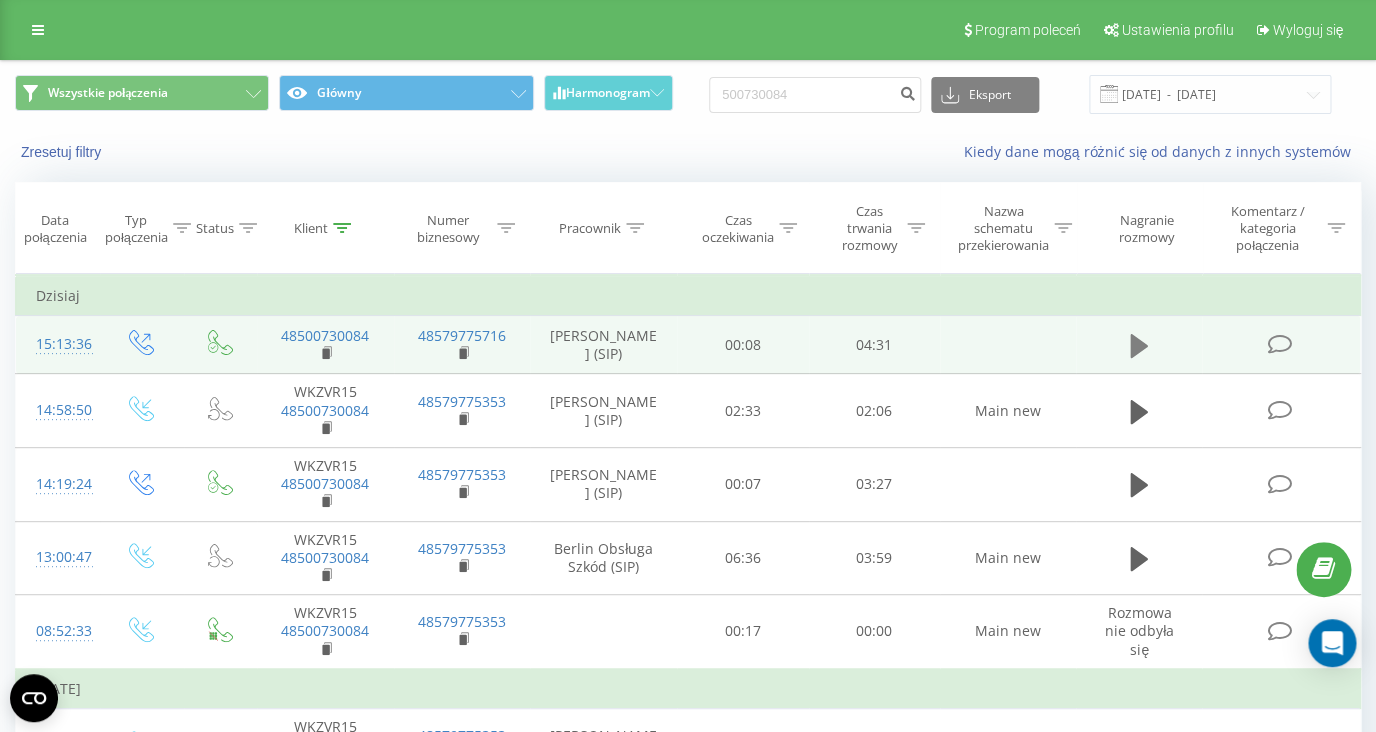 click 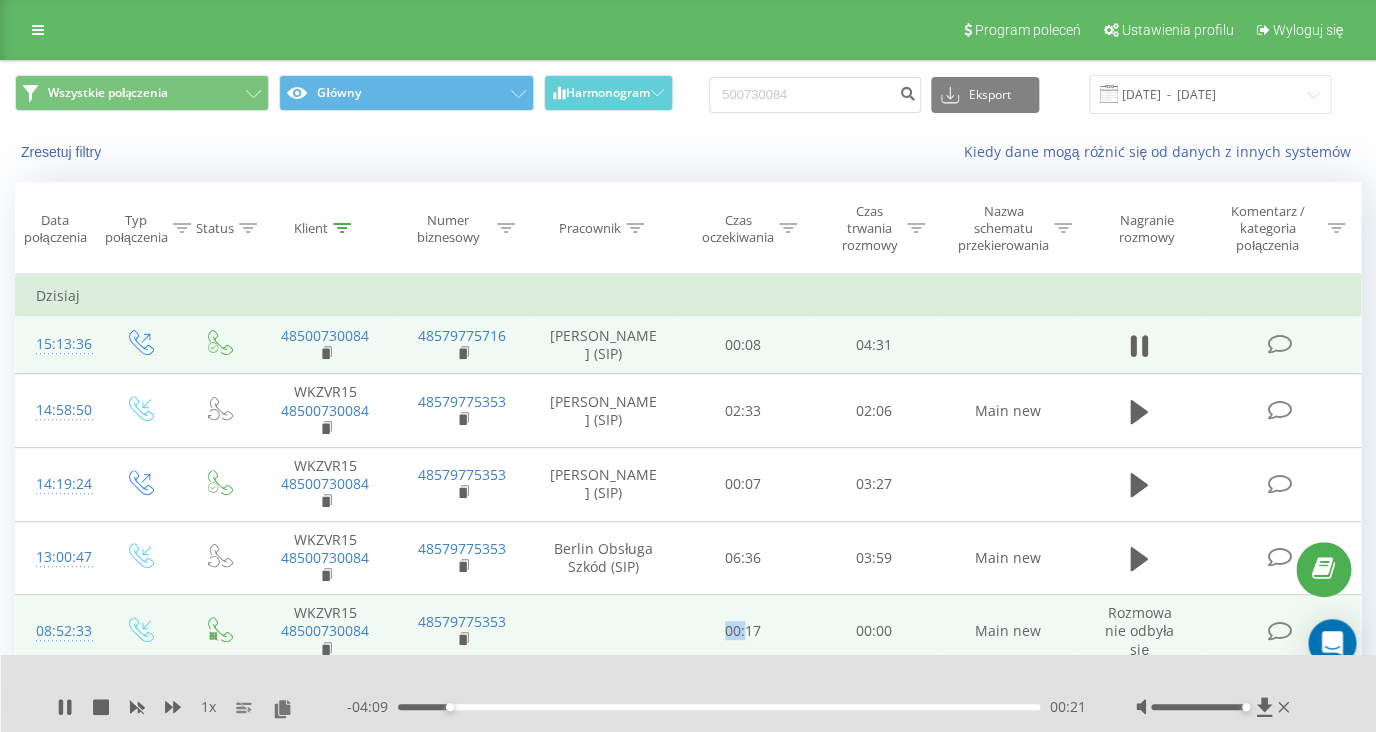 drag, startPoint x: 728, startPoint y: 626, endPoint x: 748, endPoint y: 626, distance: 20 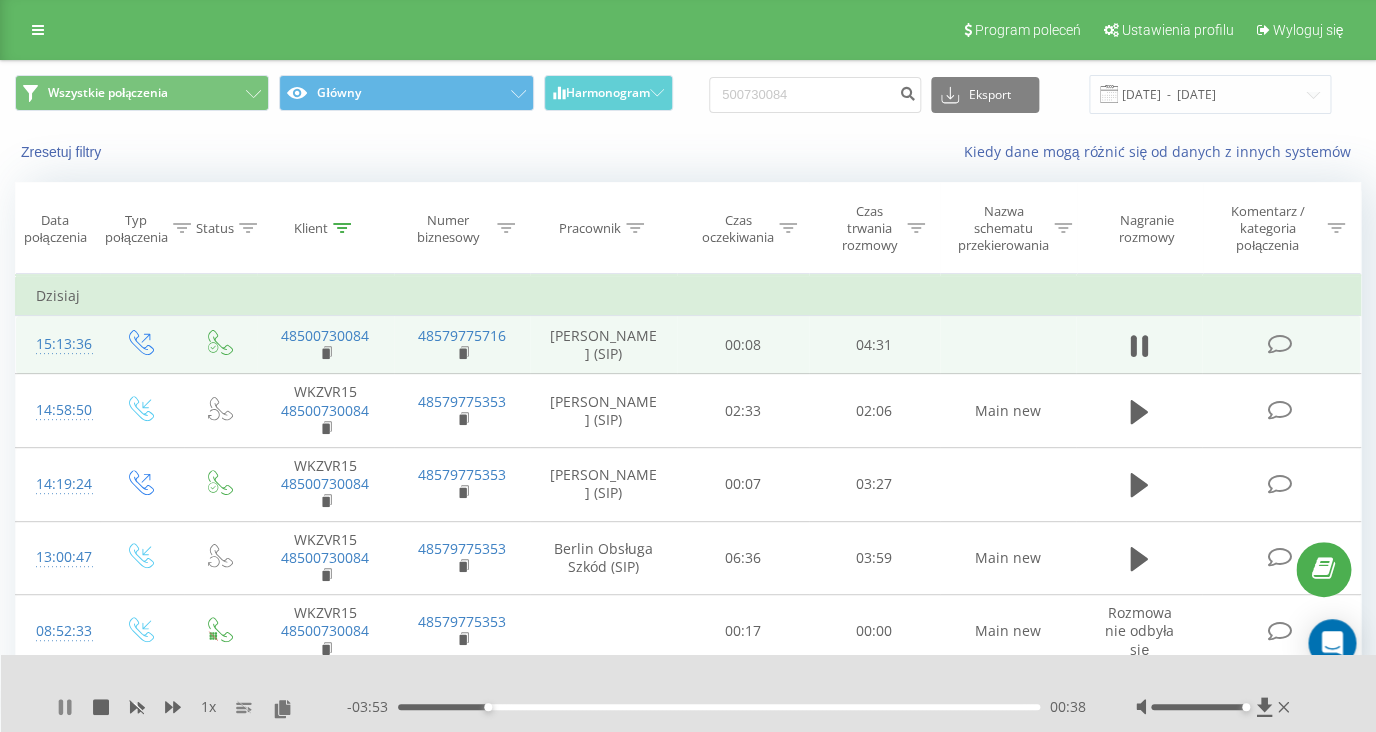 click 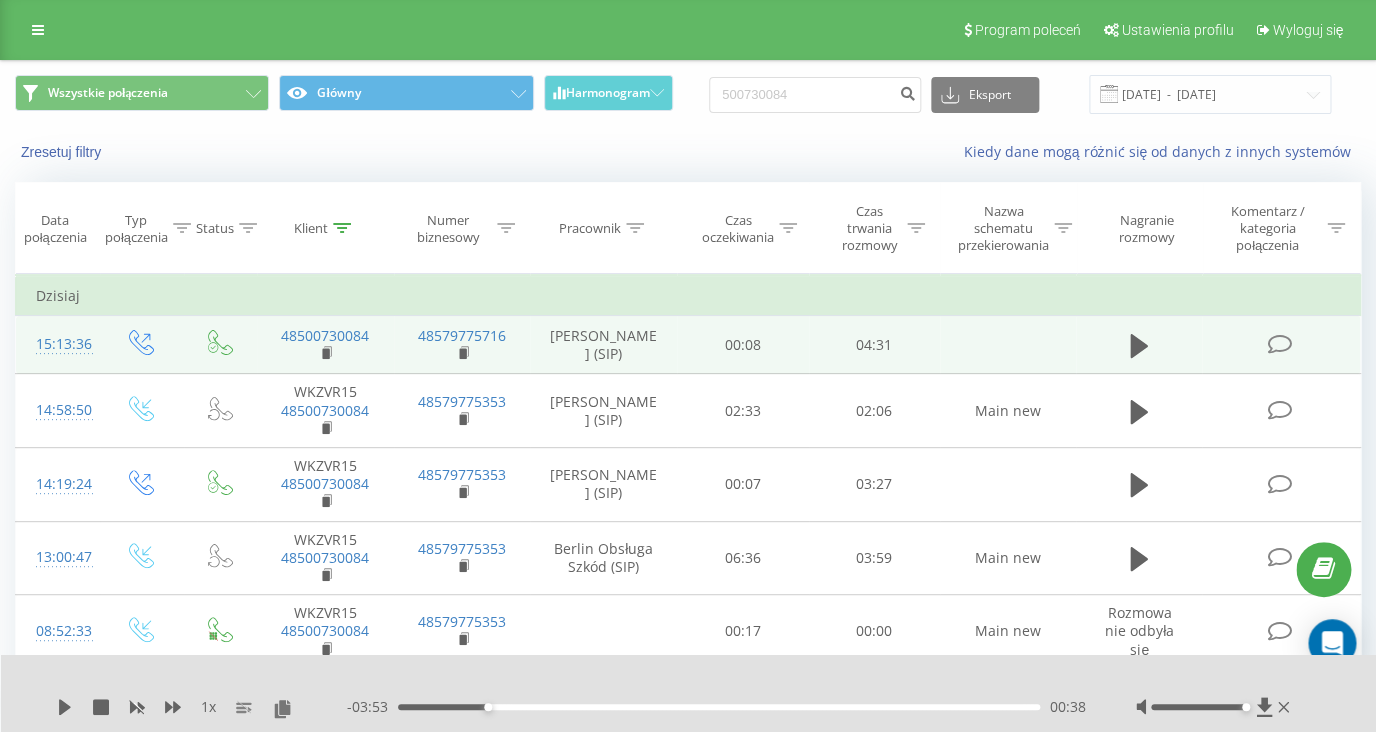 click 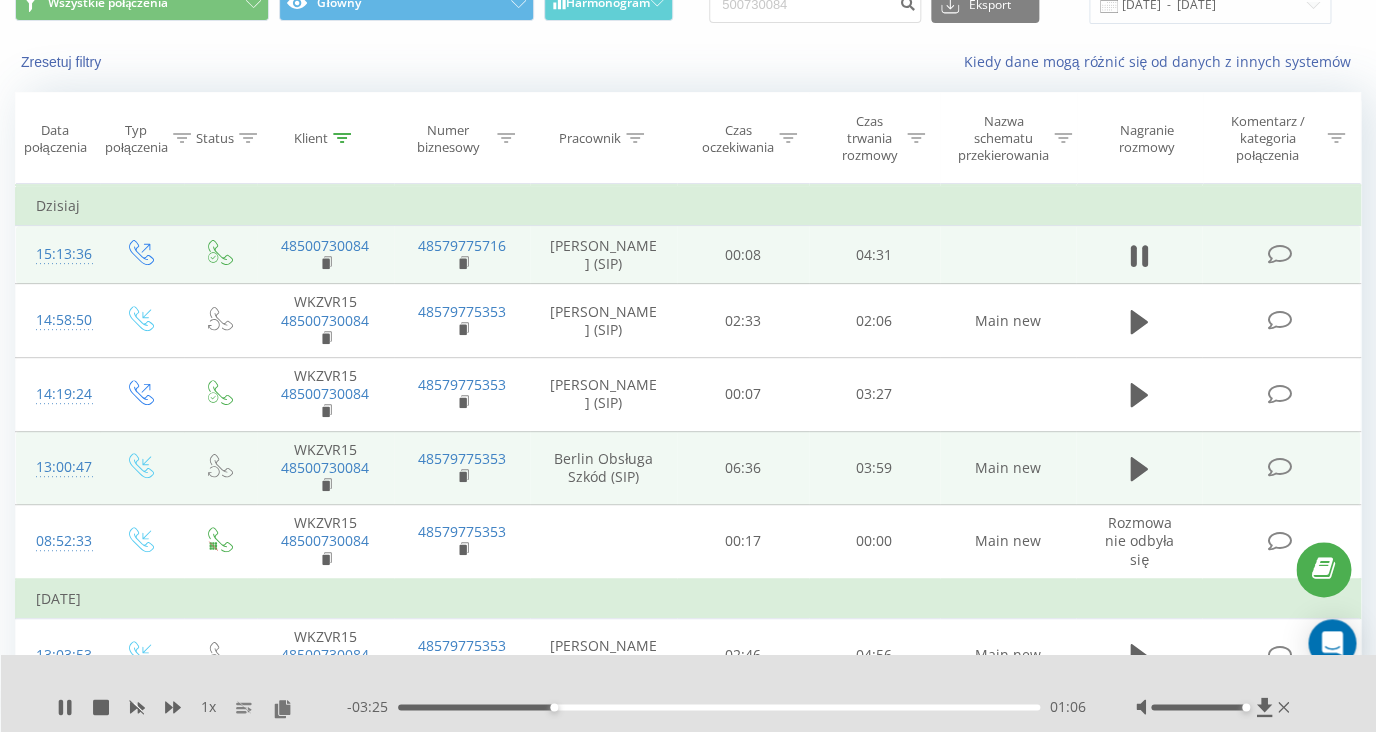 scroll, scrollTop: 86, scrollLeft: 0, axis: vertical 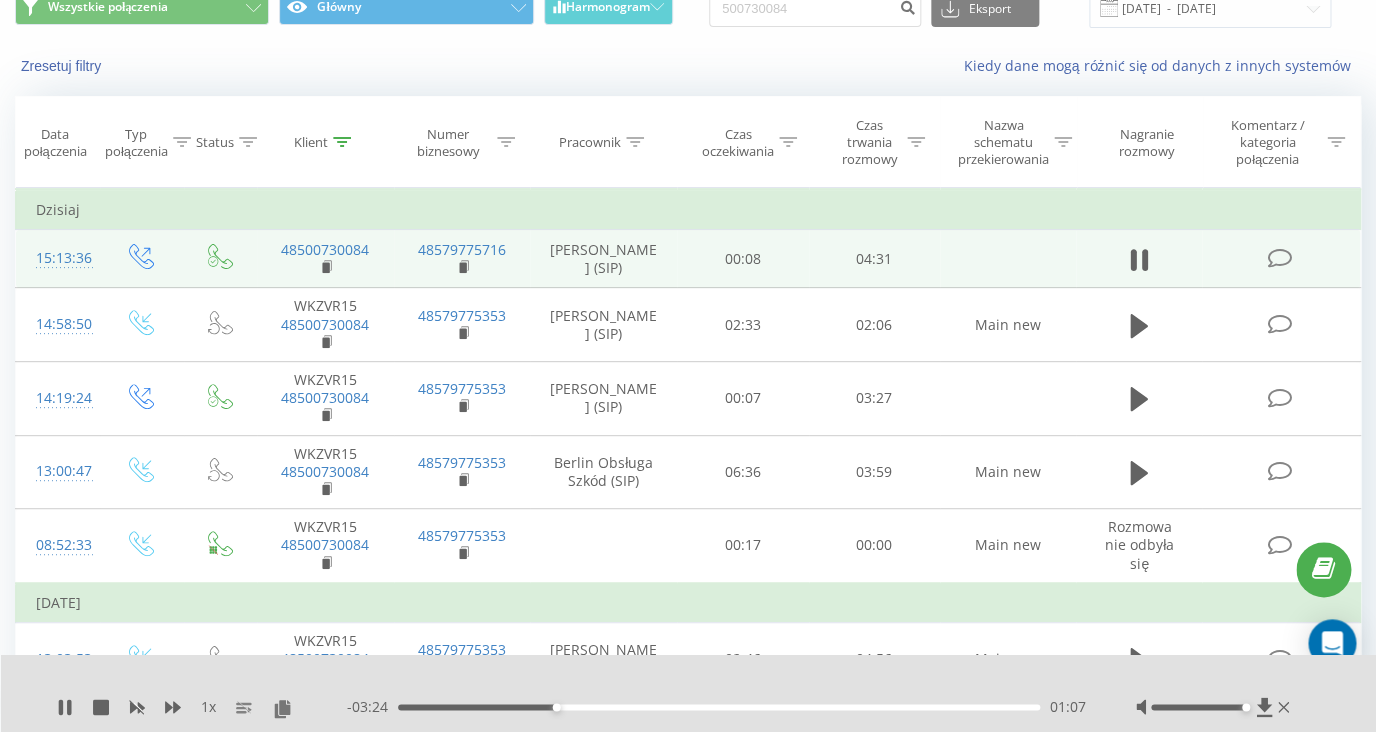 click on "- 03:24 01:07   01:07" at bounding box center (716, 707) 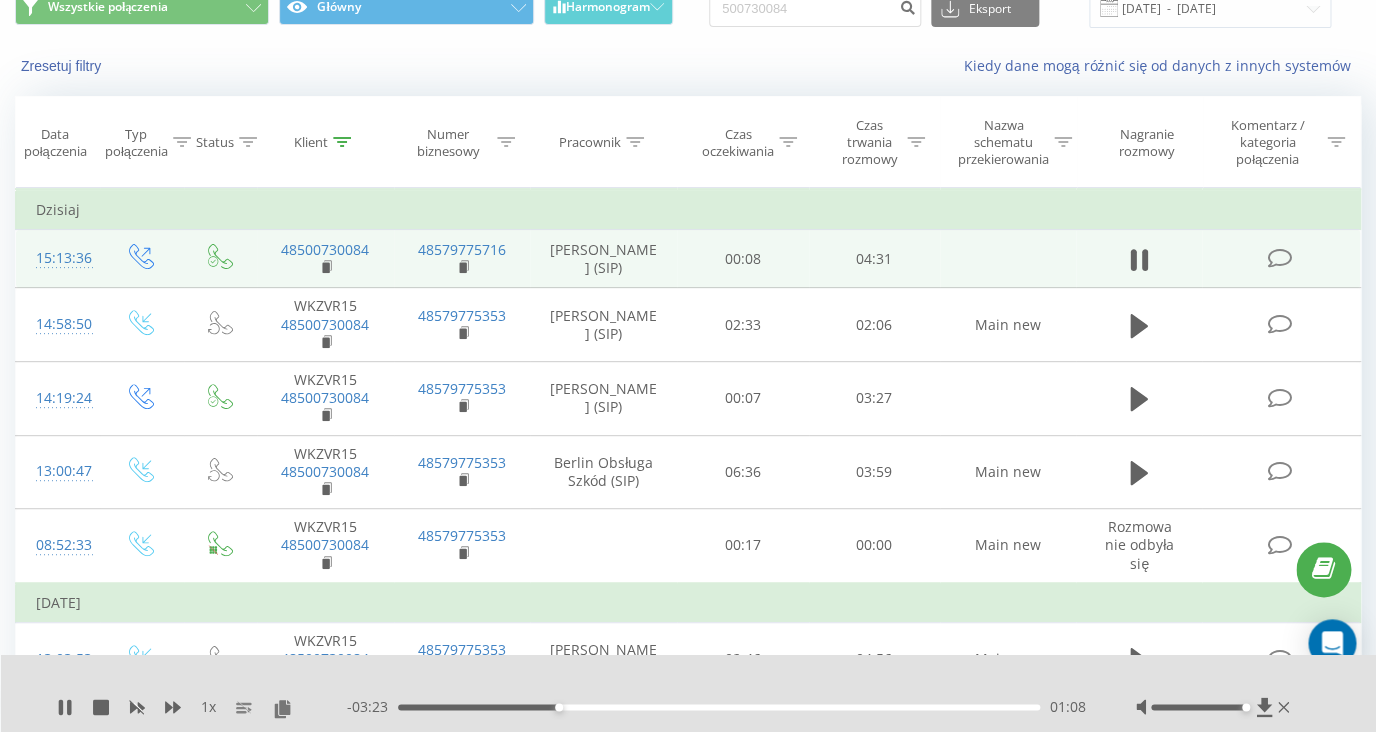 click on "01:08" at bounding box center [719, 707] 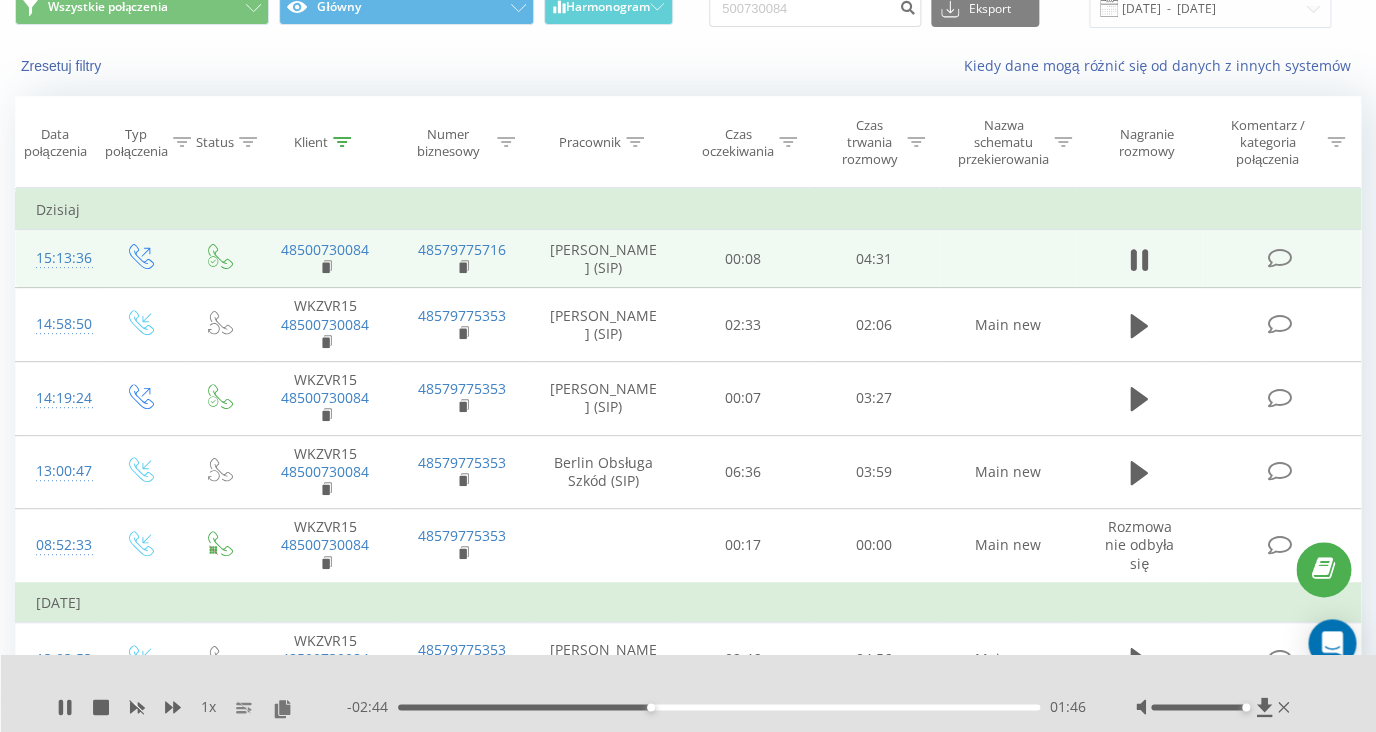 click on "01:46" at bounding box center [719, 707] 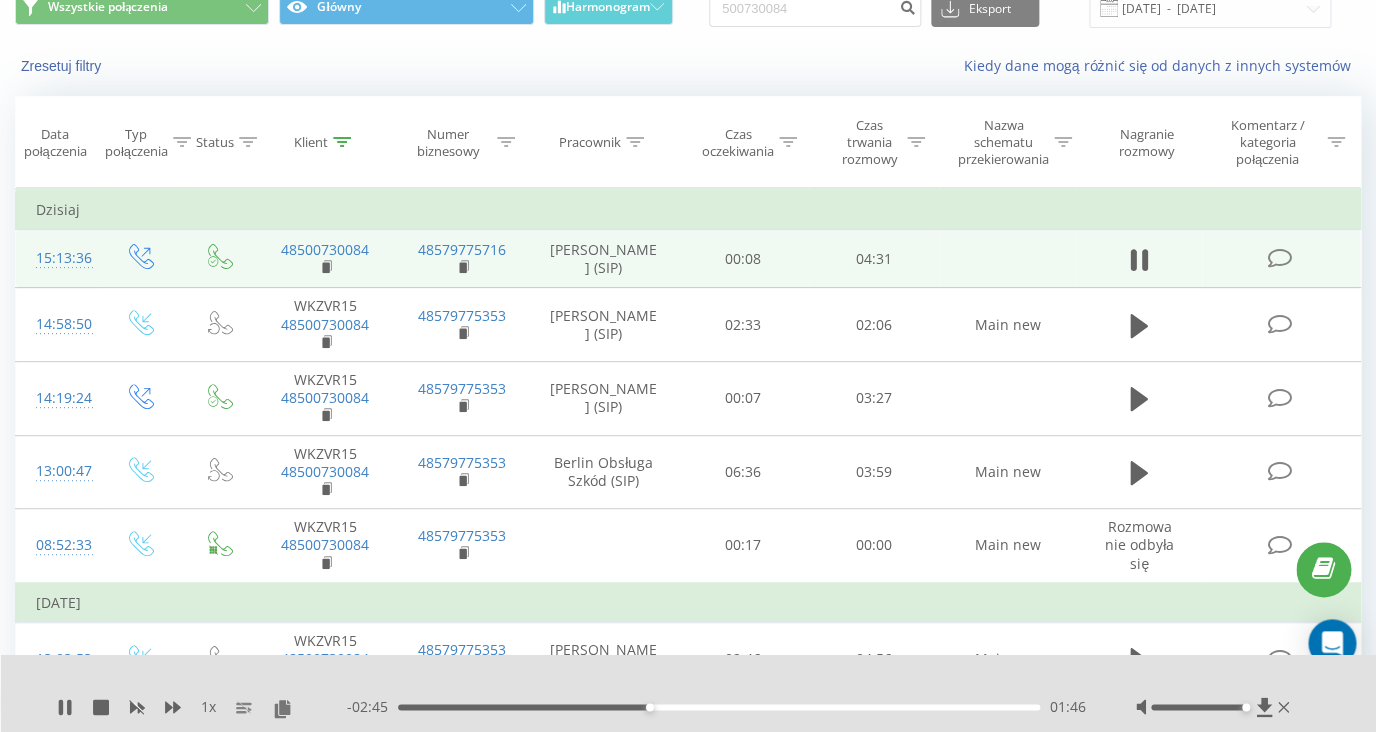 click on "01:46" at bounding box center [719, 707] 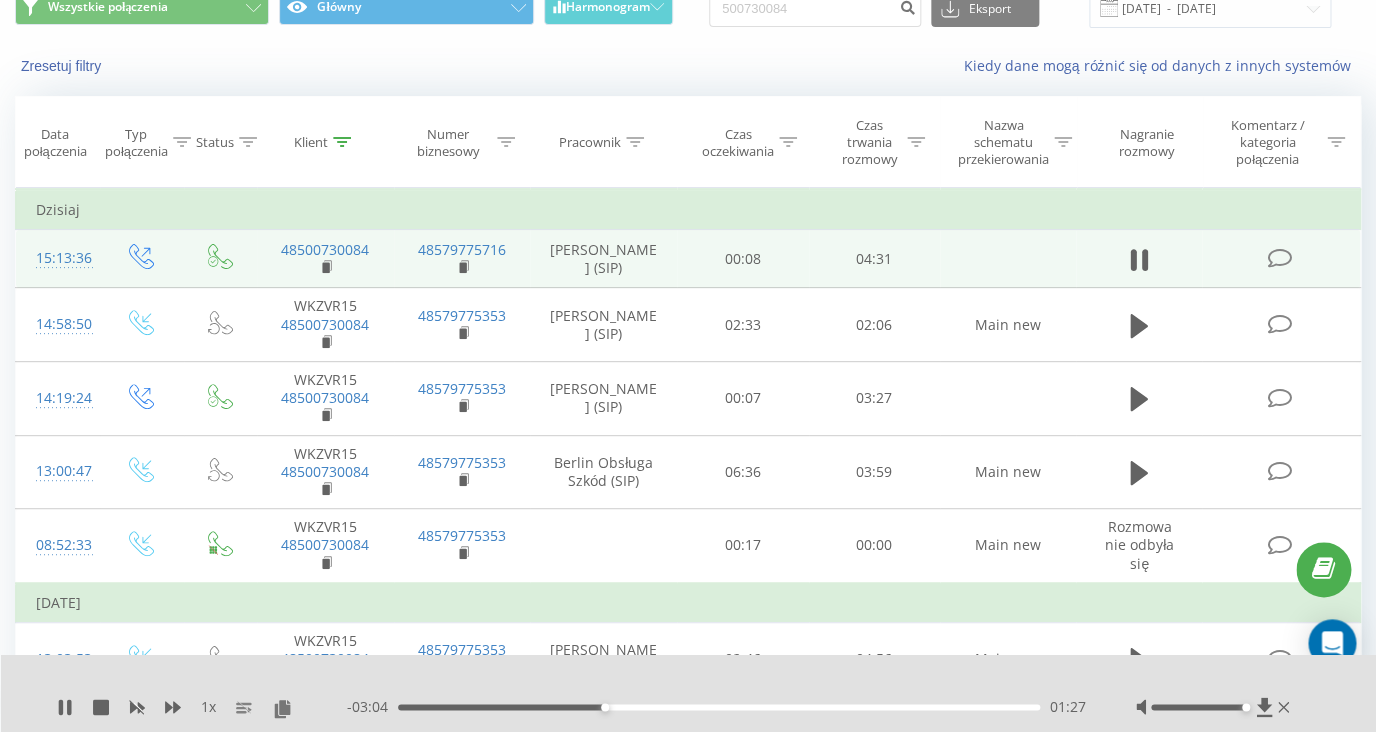 click on "01:27" at bounding box center [719, 707] 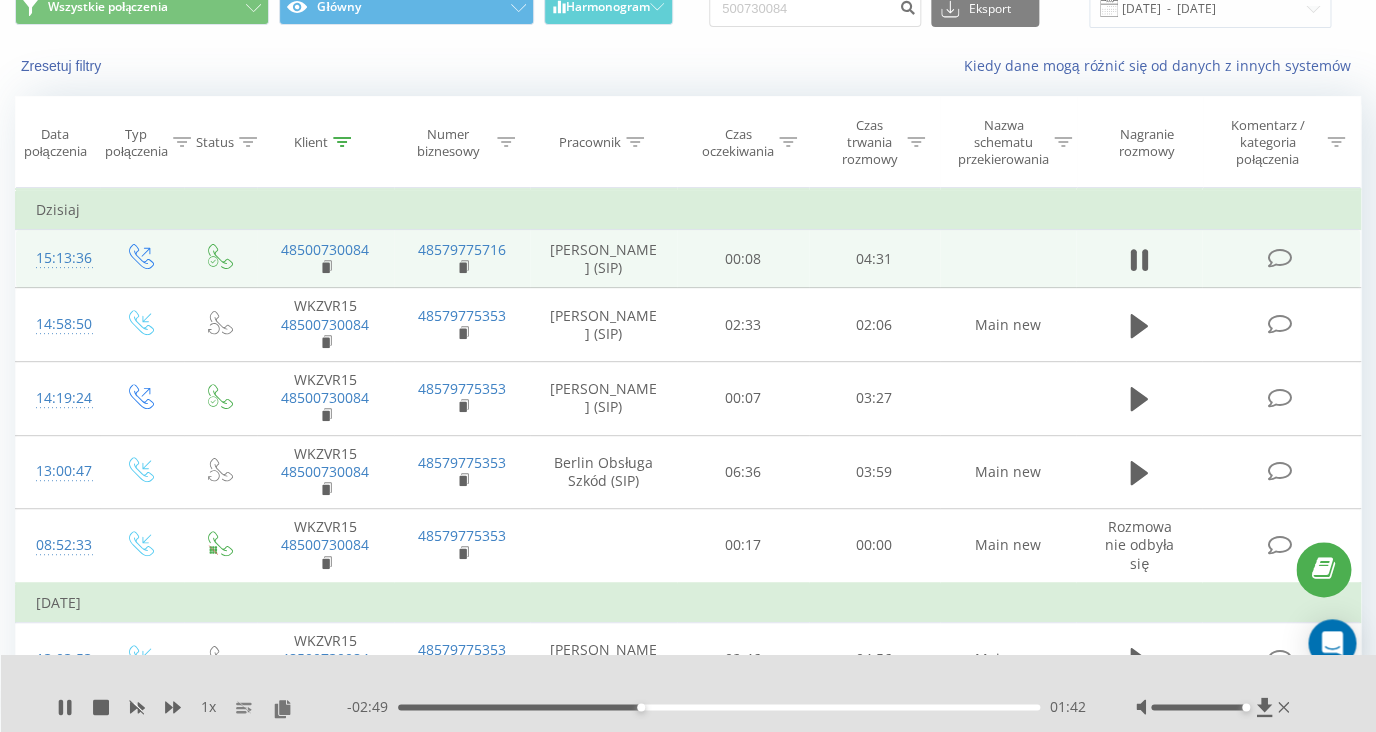 click on "- 02:49 01:42   01:42" at bounding box center (716, 707) 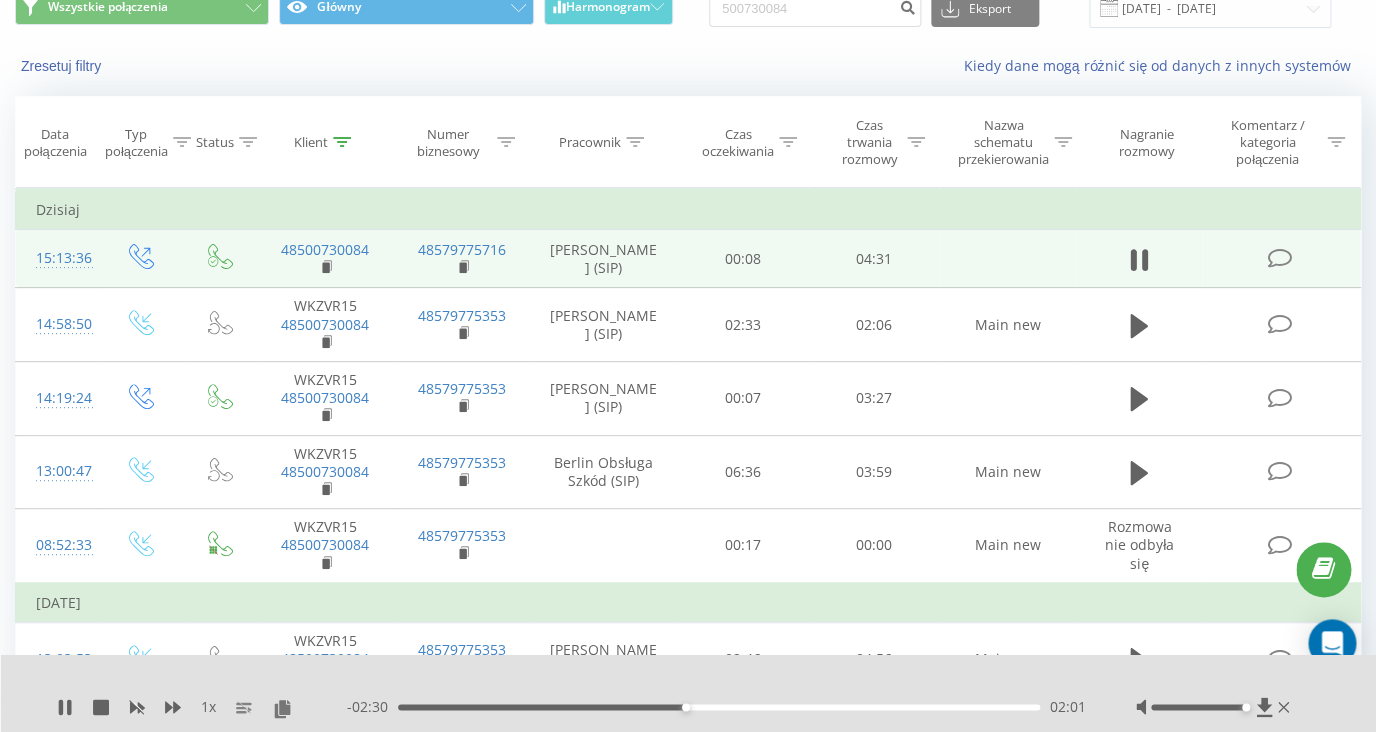 click on "02:01" at bounding box center (719, 707) 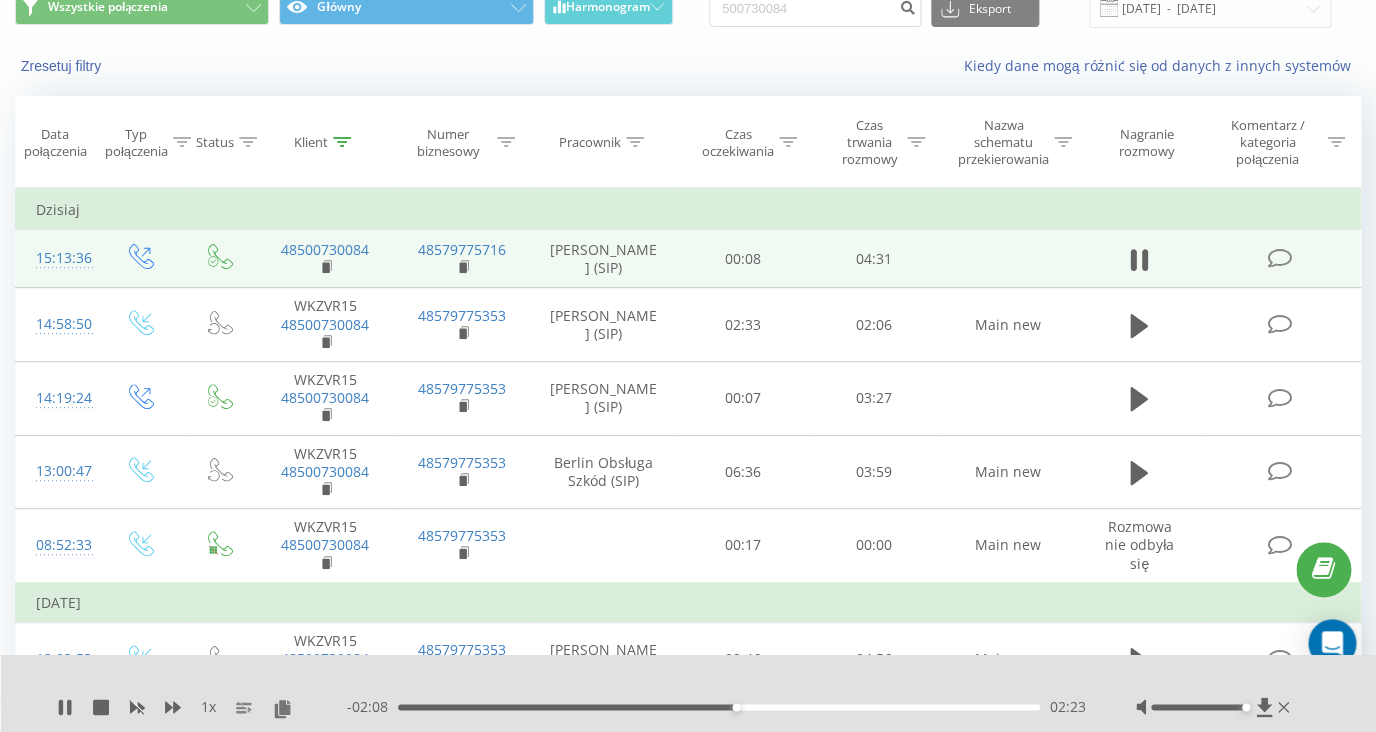 click on "02:23" at bounding box center (719, 707) 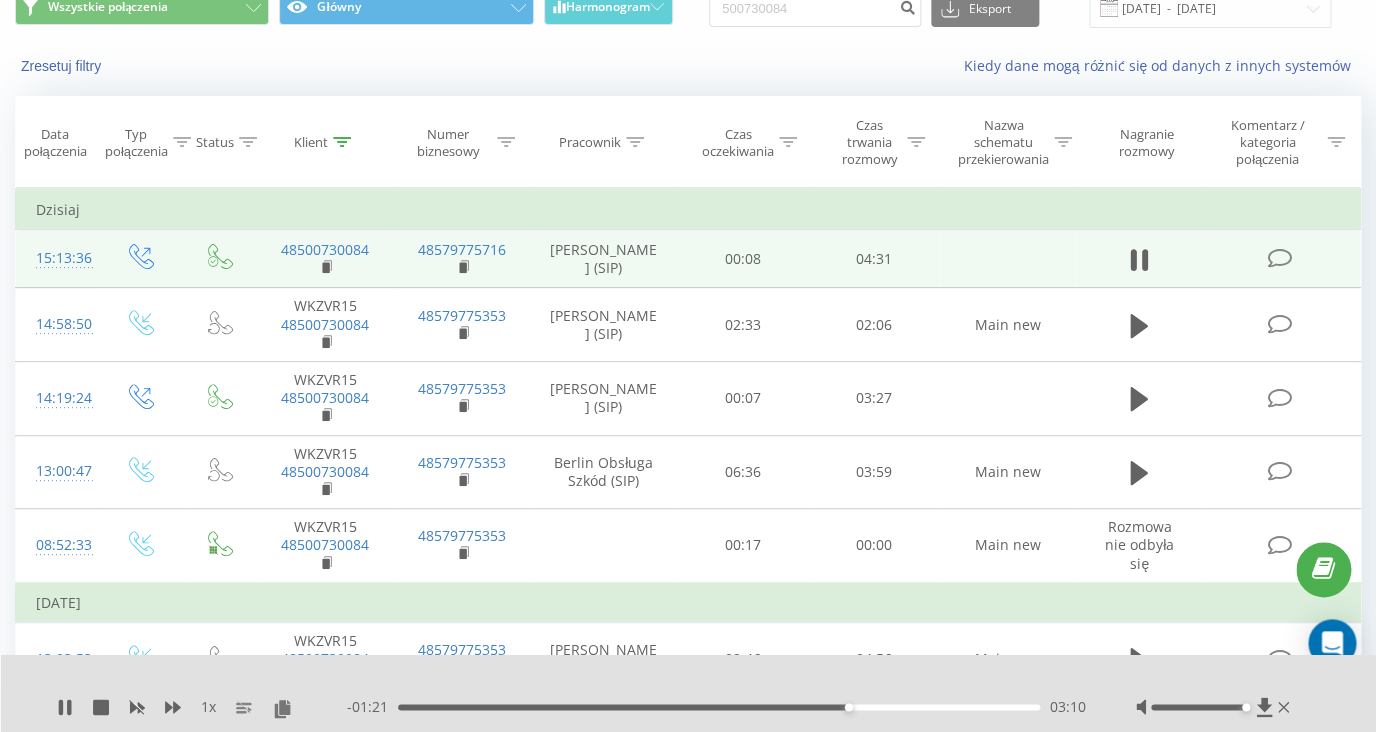 click on "03:10" at bounding box center [719, 707] 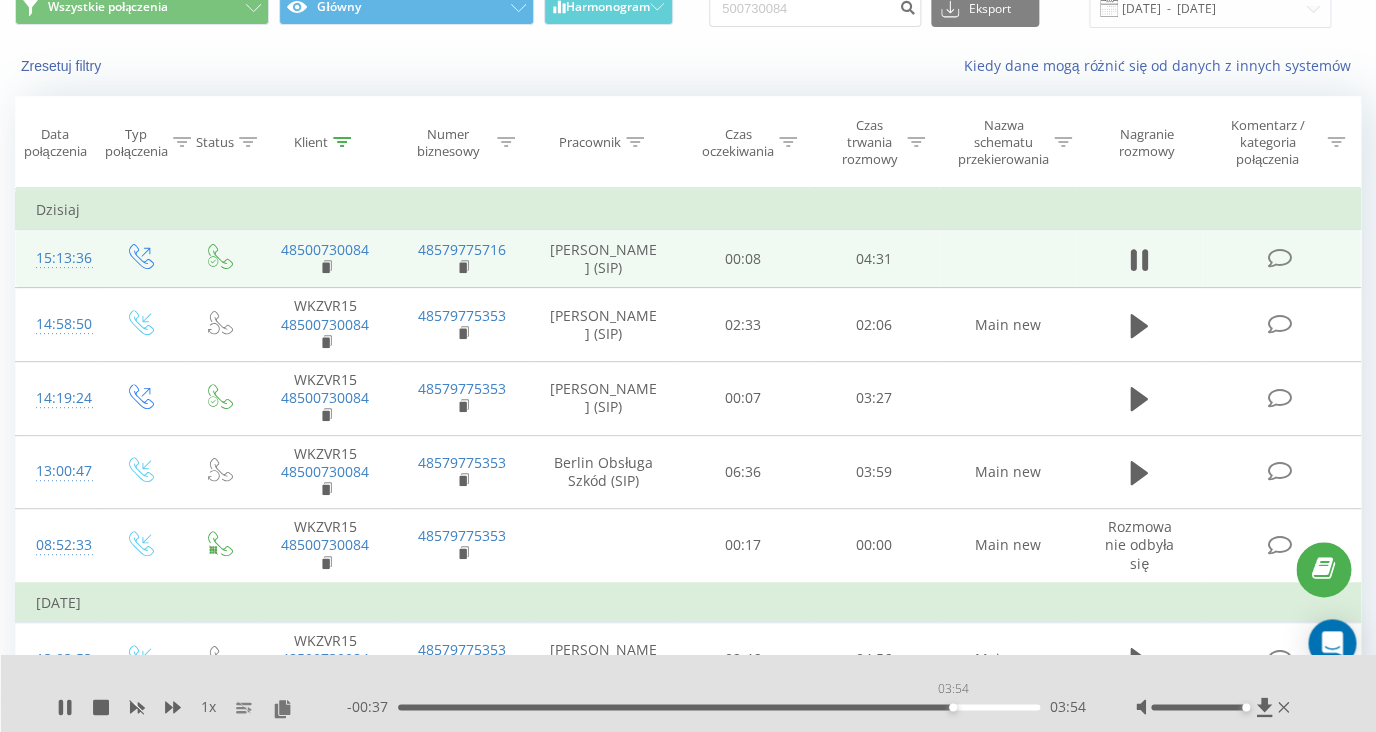click on "03:54" at bounding box center [719, 707] 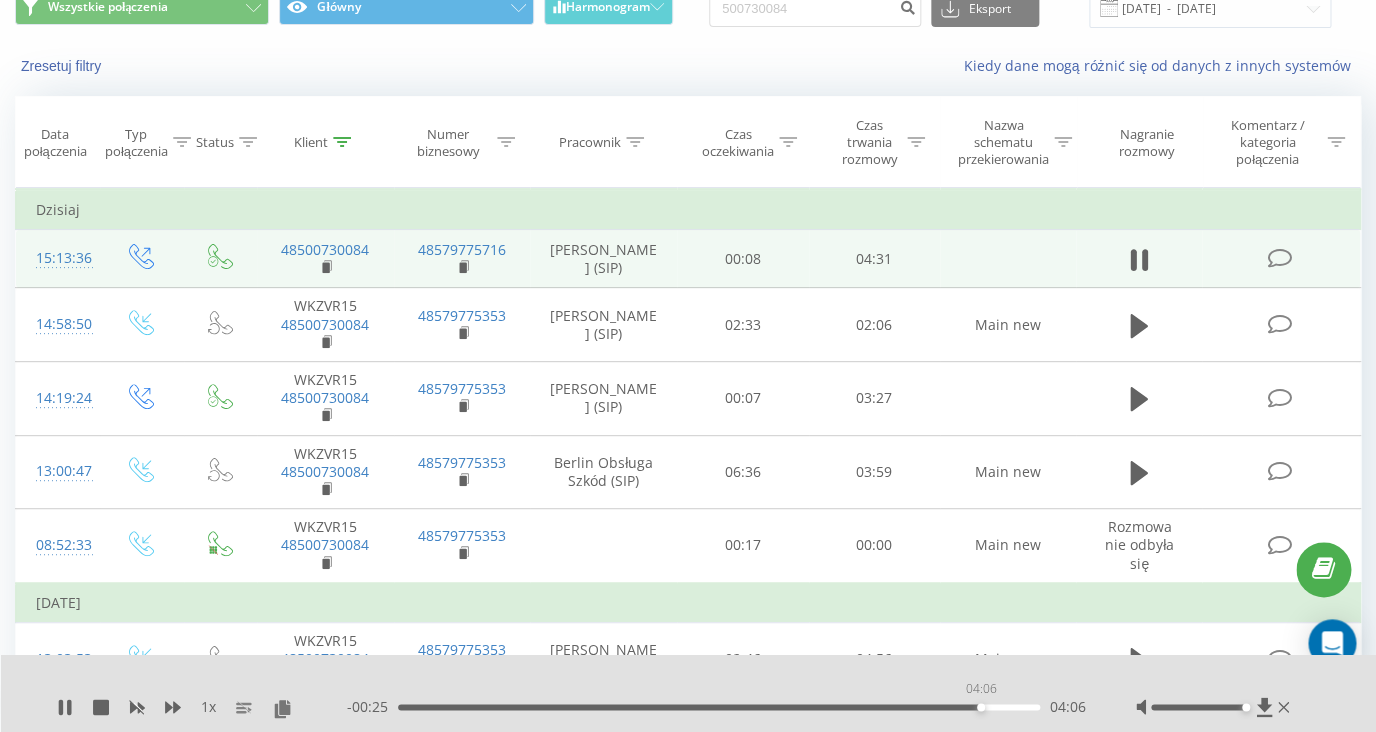 click on "04:06" at bounding box center (719, 707) 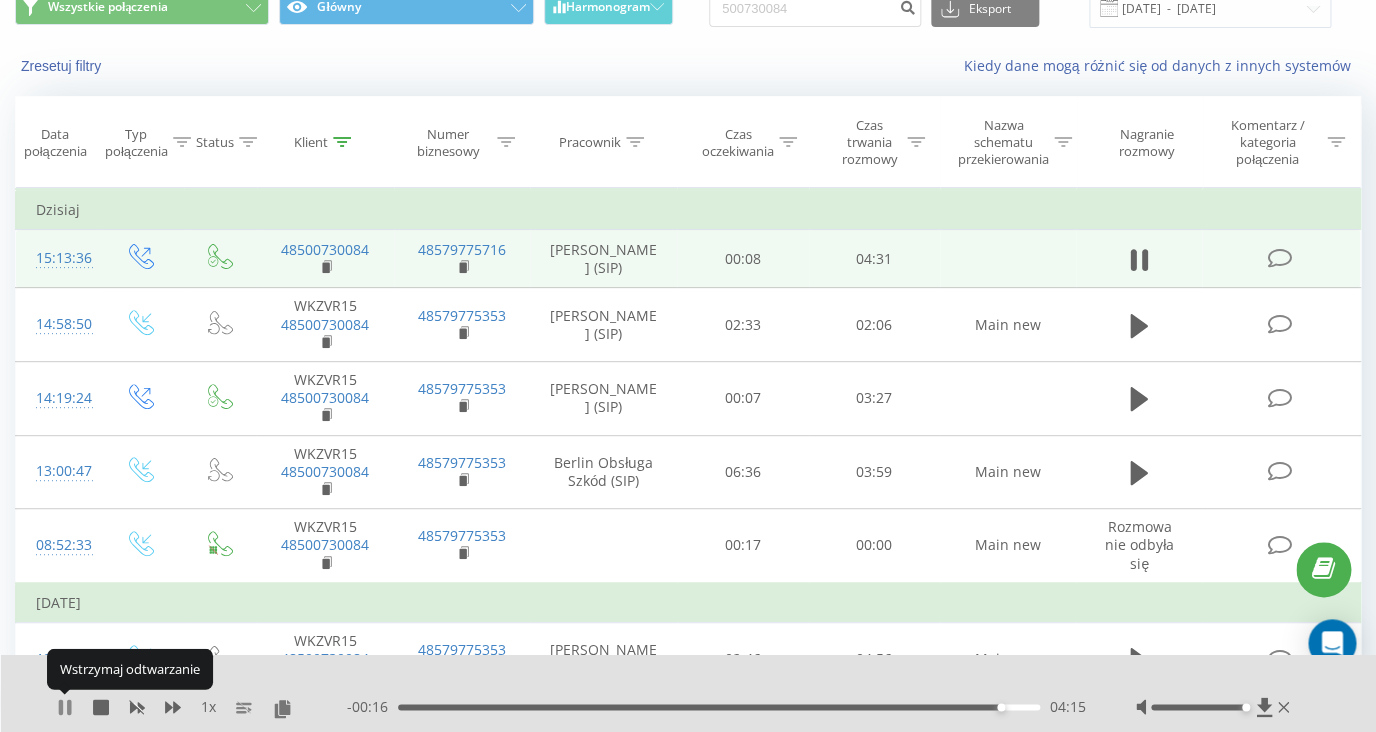 click 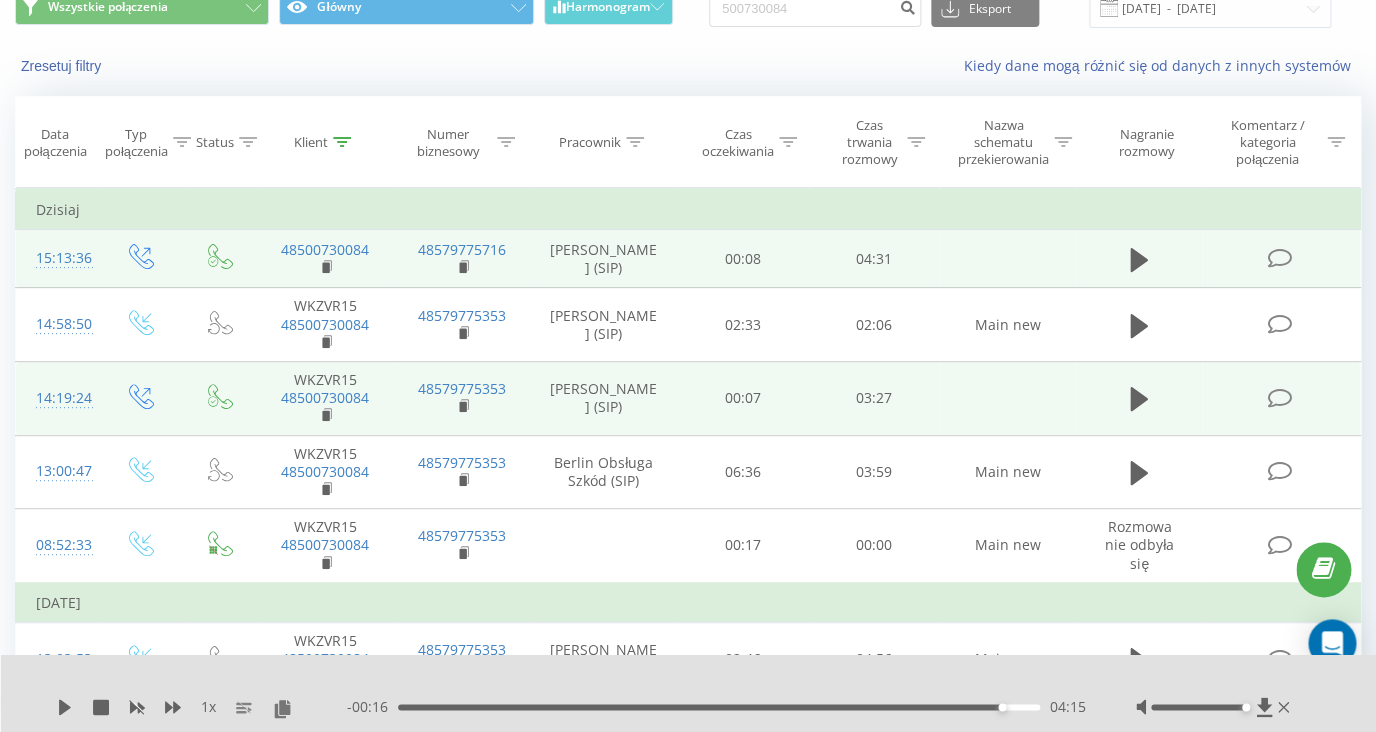 scroll, scrollTop: 0, scrollLeft: 0, axis: both 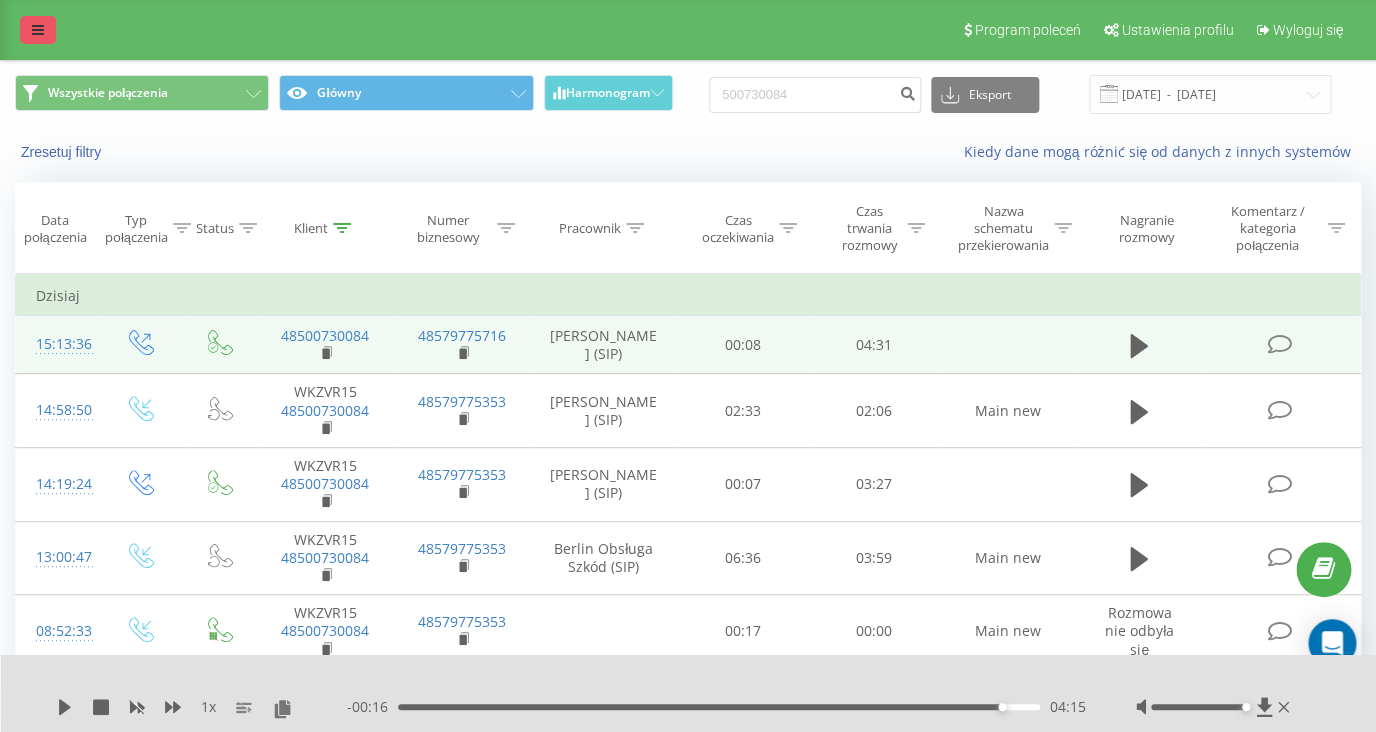 click at bounding box center (38, 30) 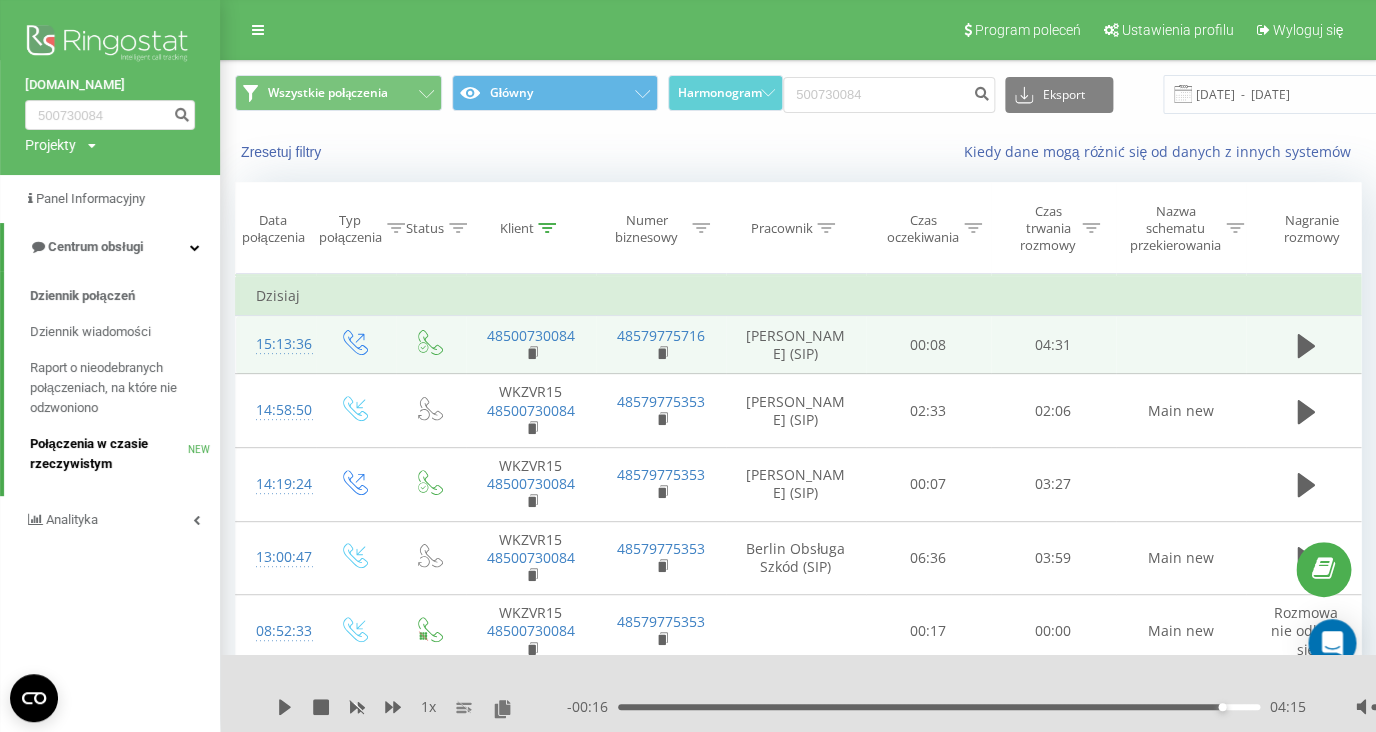 click on "Połączenia w czasie rzeczywistym" at bounding box center [109, 454] 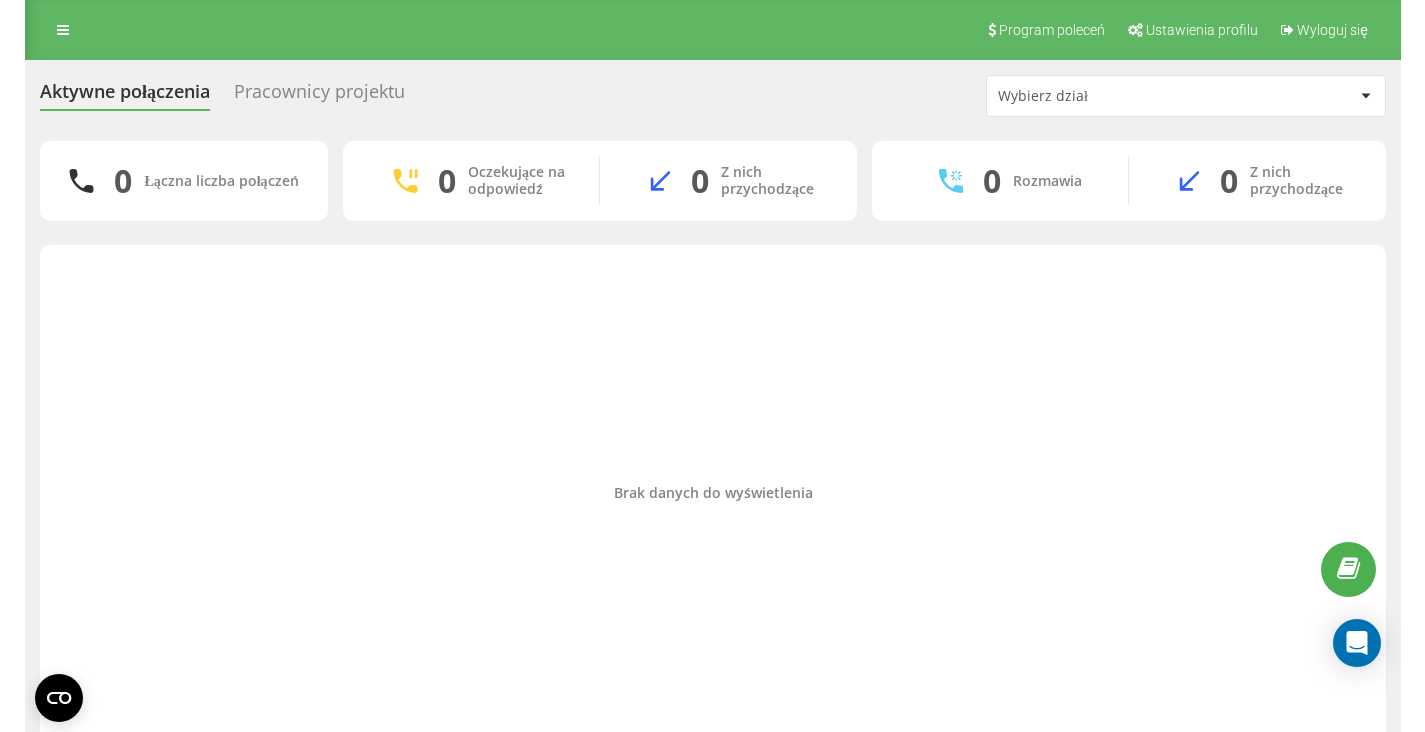 scroll, scrollTop: 0, scrollLeft: 0, axis: both 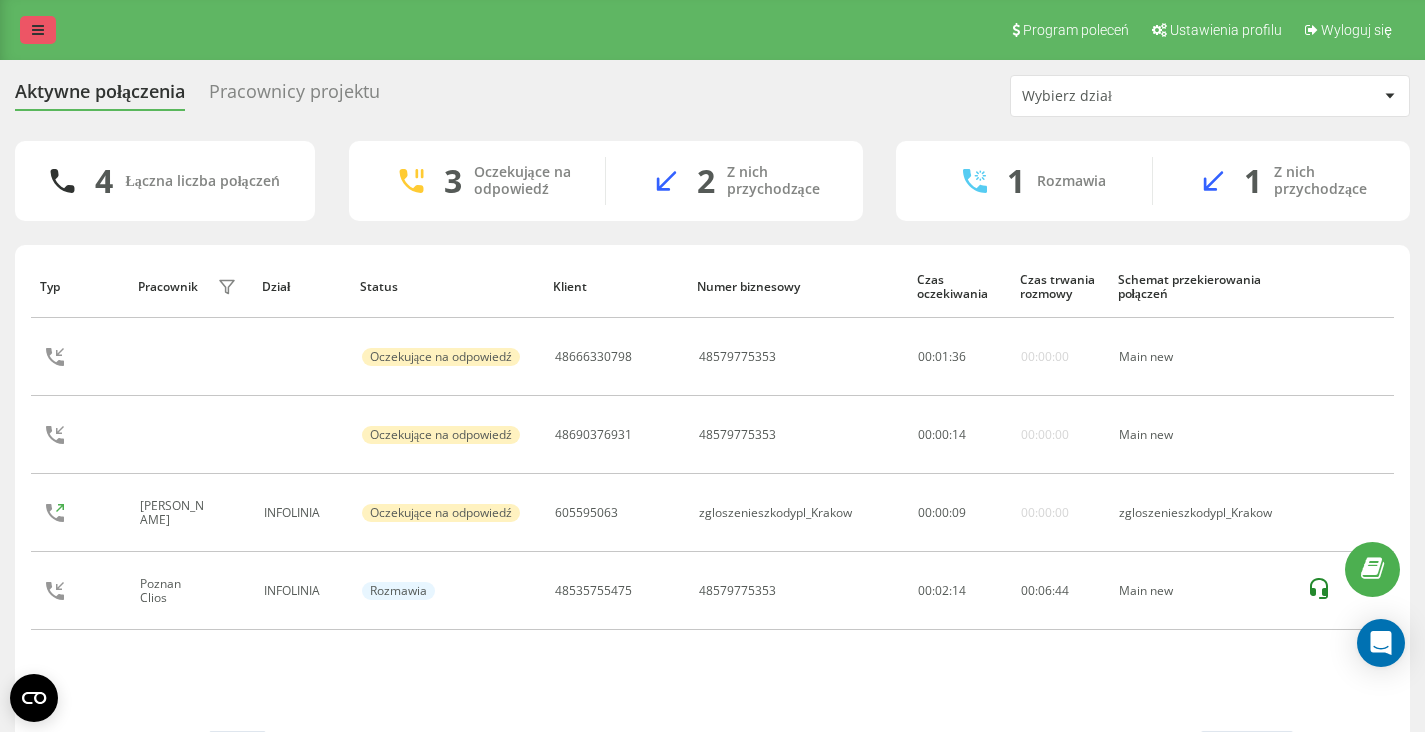 click at bounding box center (38, 30) 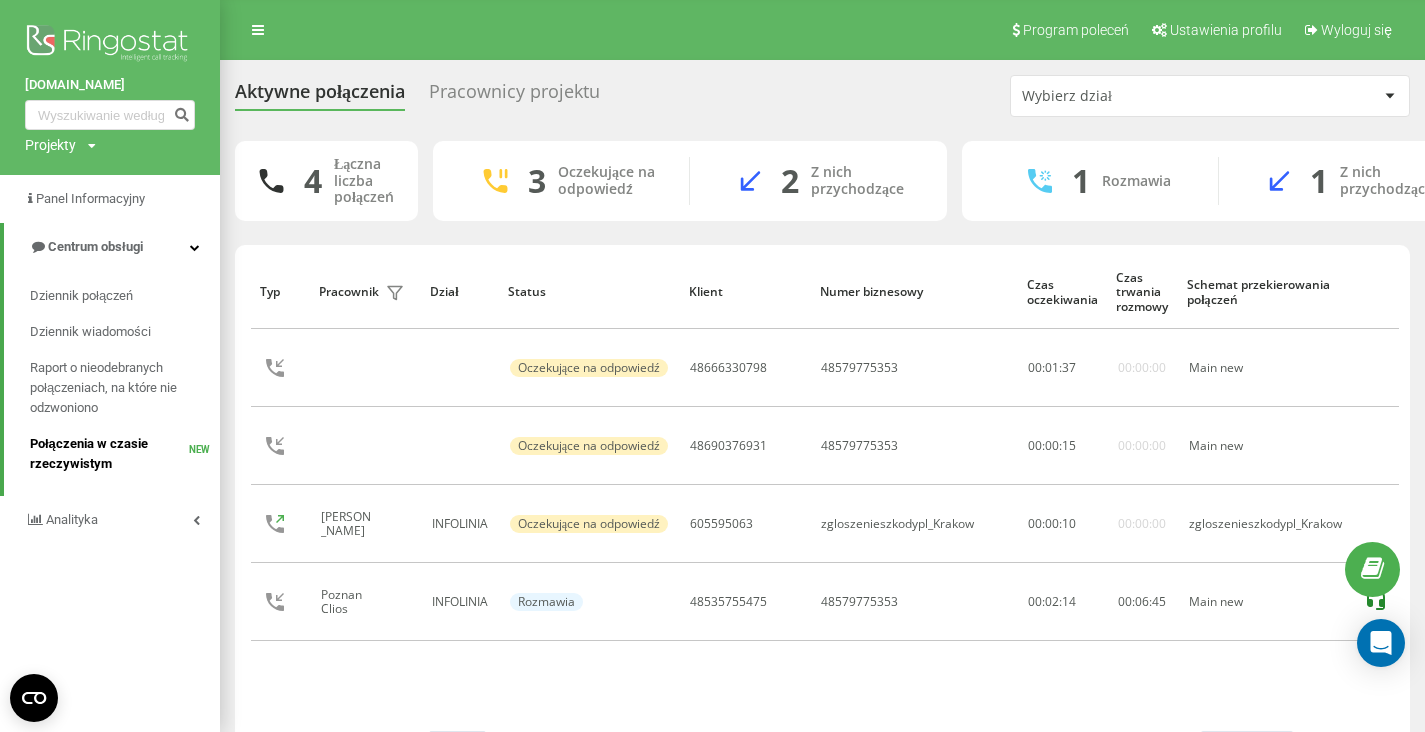 click on "Połączenia w czasie rzeczywistym" at bounding box center (109, 454) 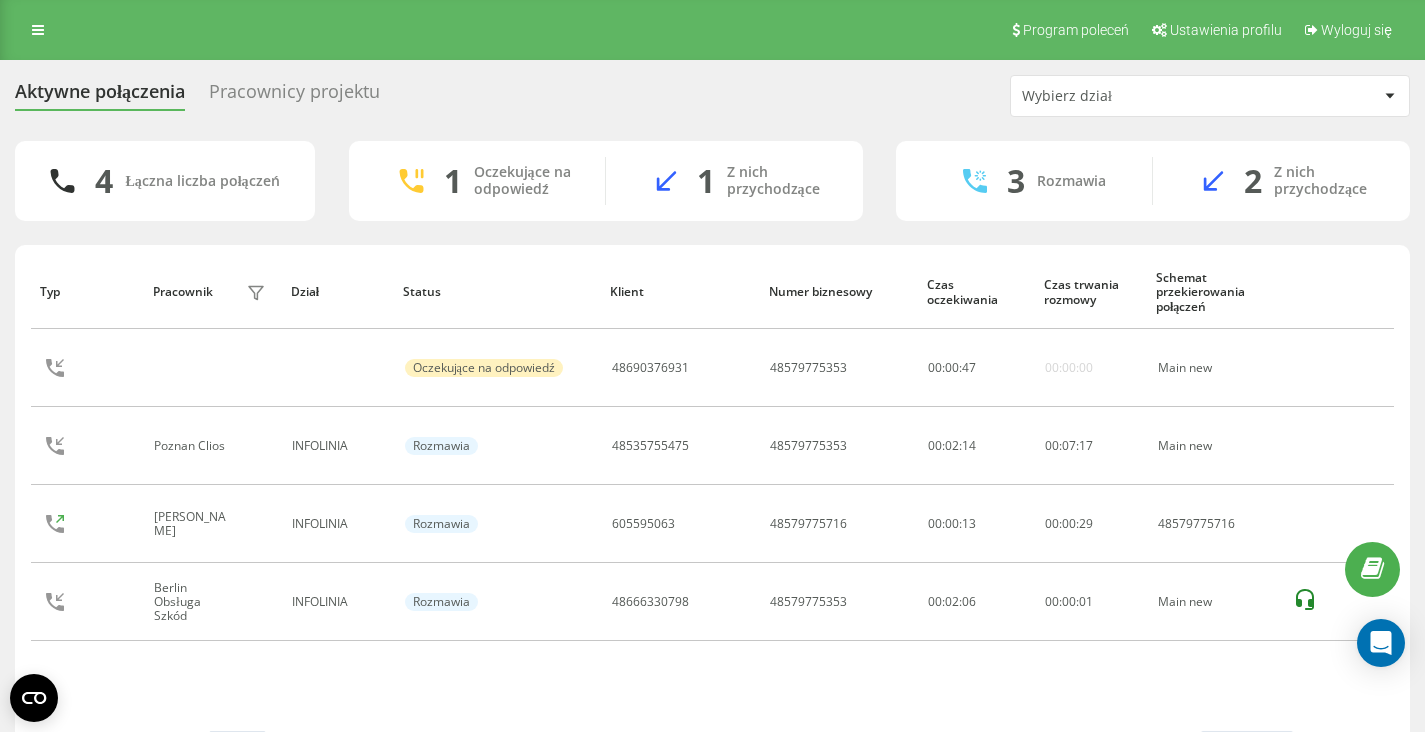 scroll, scrollTop: 0, scrollLeft: 0, axis: both 